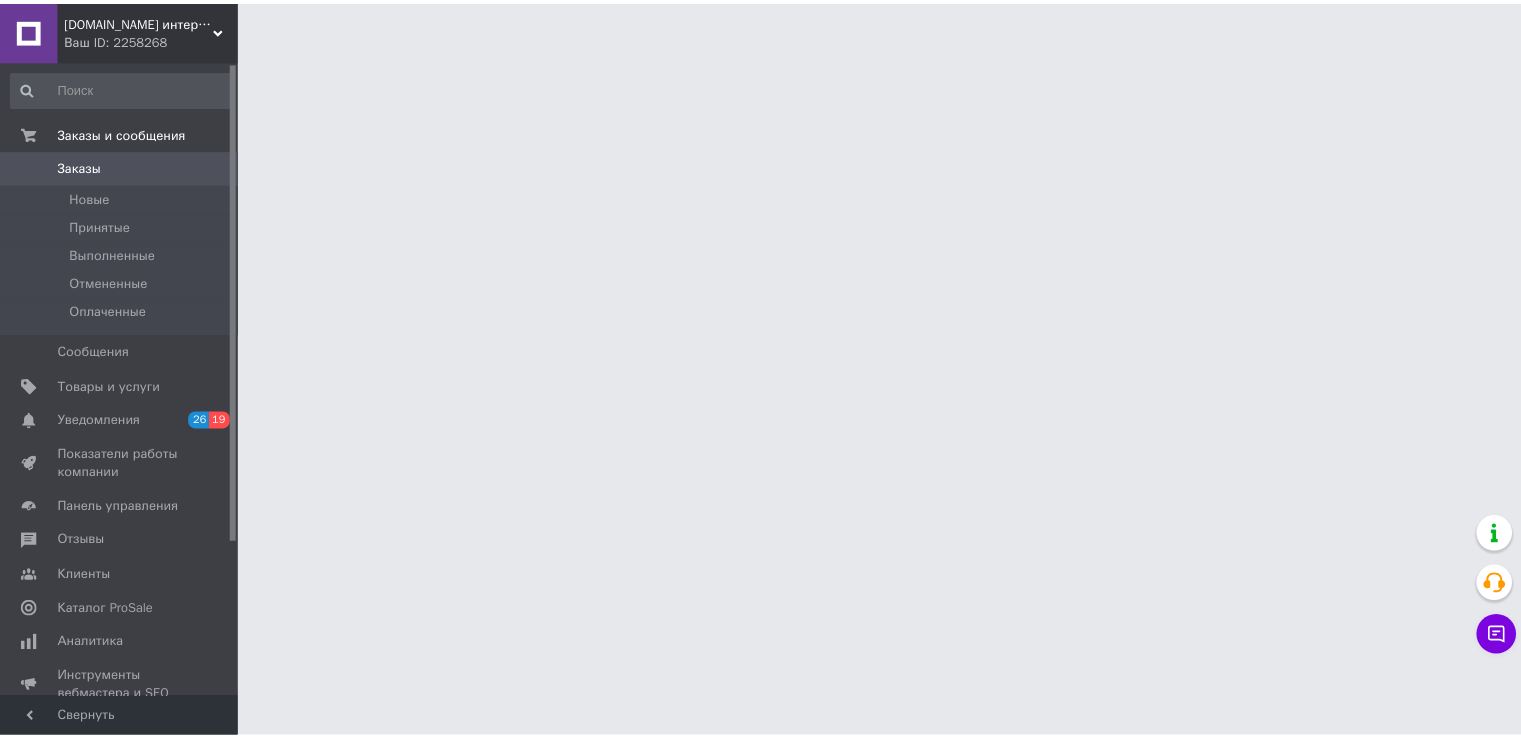 scroll, scrollTop: 0, scrollLeft: 0, axis: both 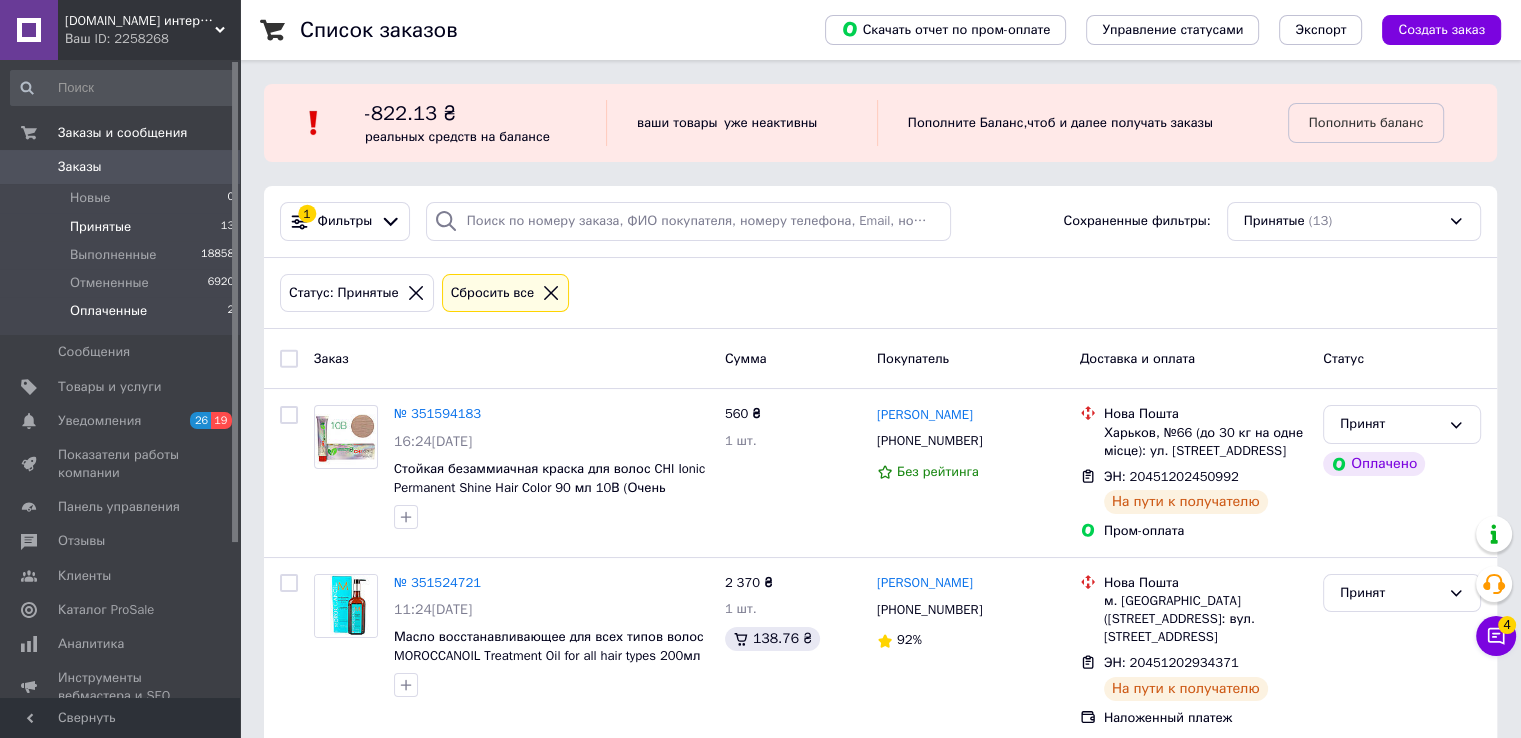 click on "Оплаченные" at bounding box center (108, 311) 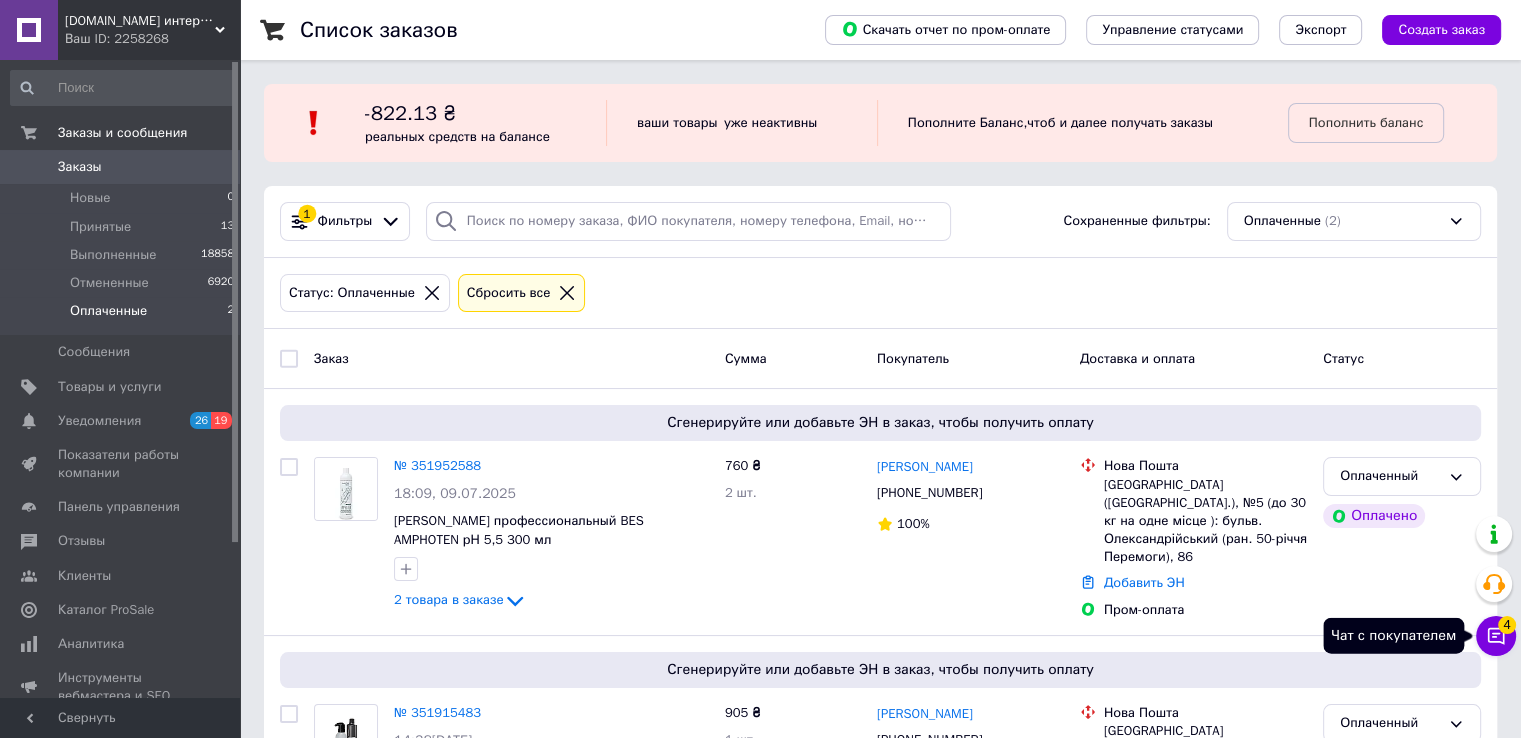 click 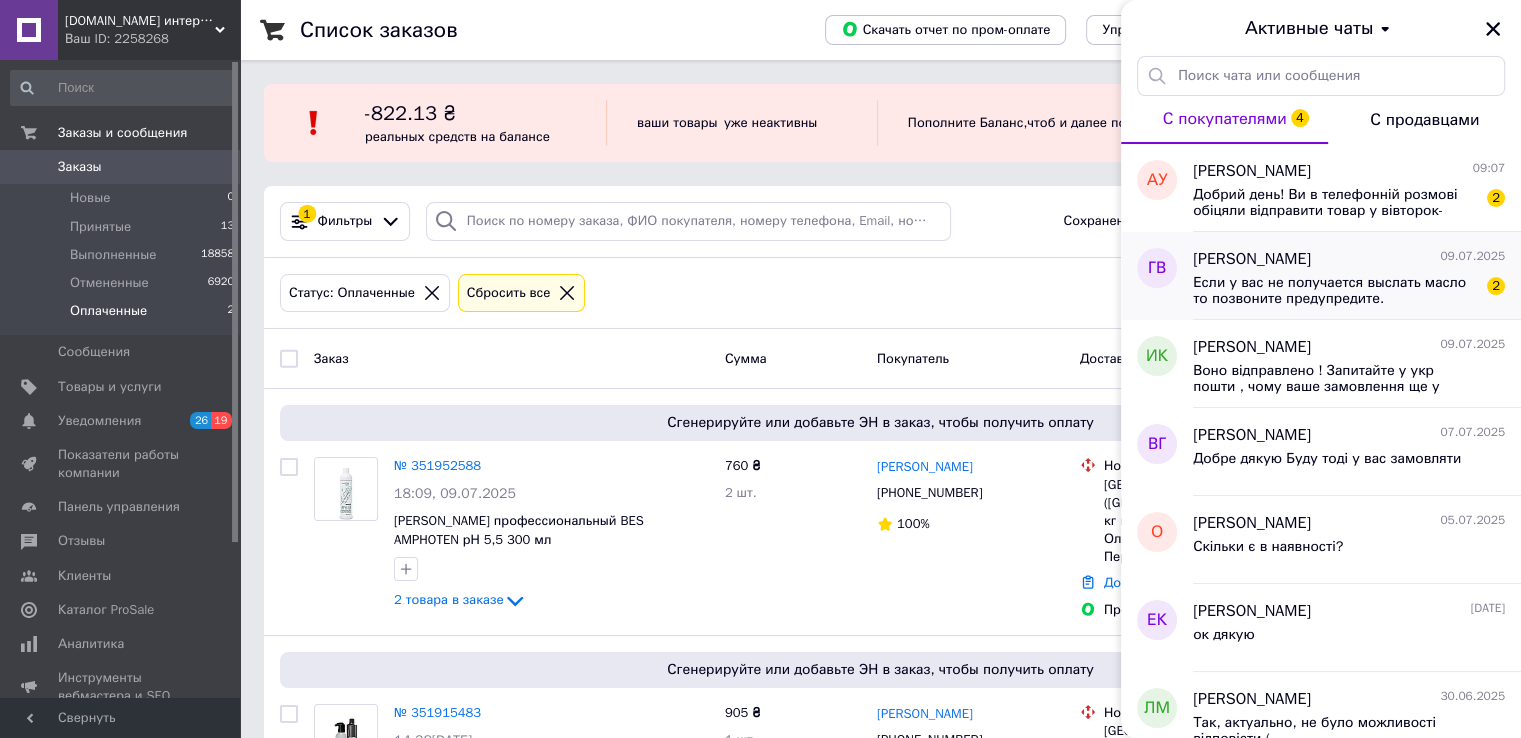 click on "[PERSON_NAME]" at bounding box center [1252, 259] 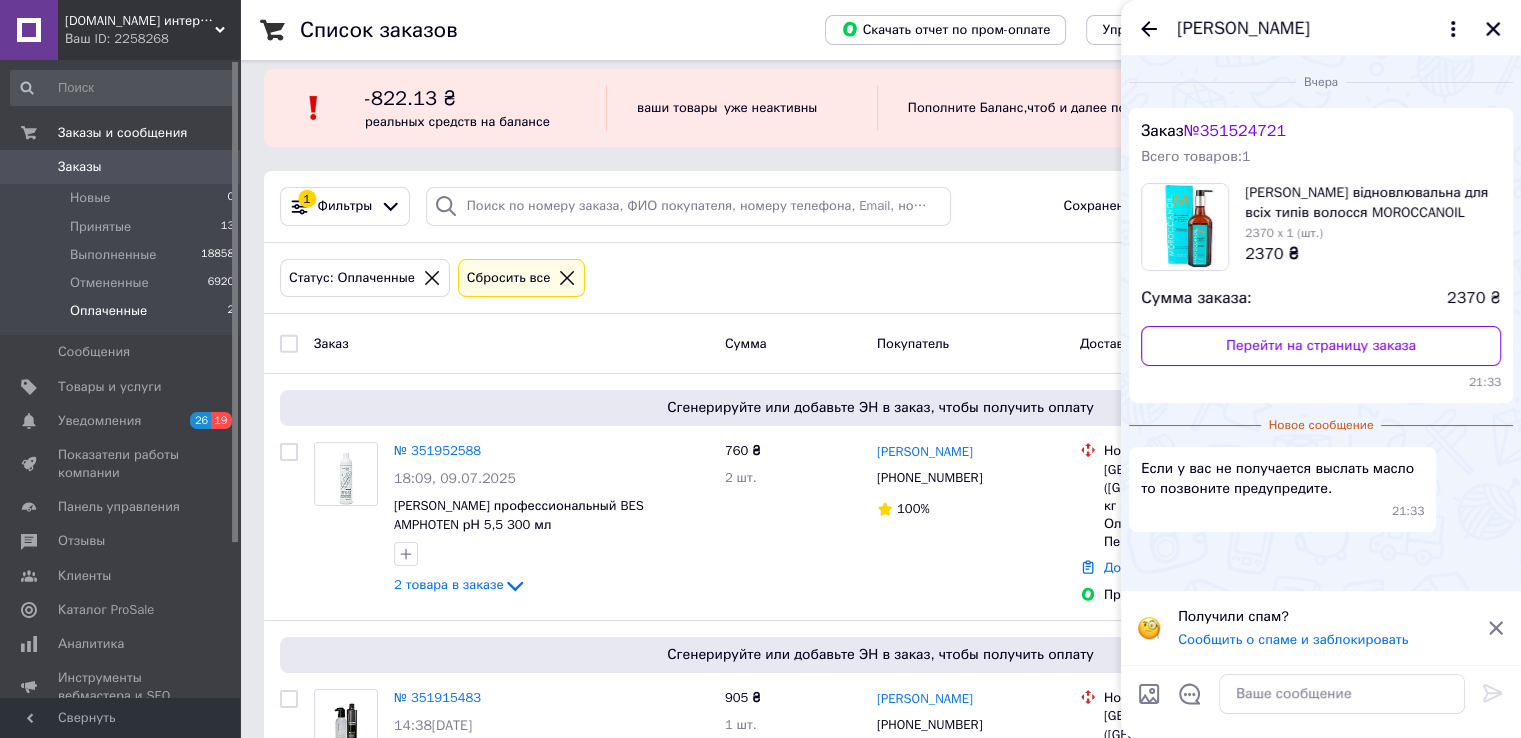scroll, scrollTop: 0, scrollLeft: 0, axis: both 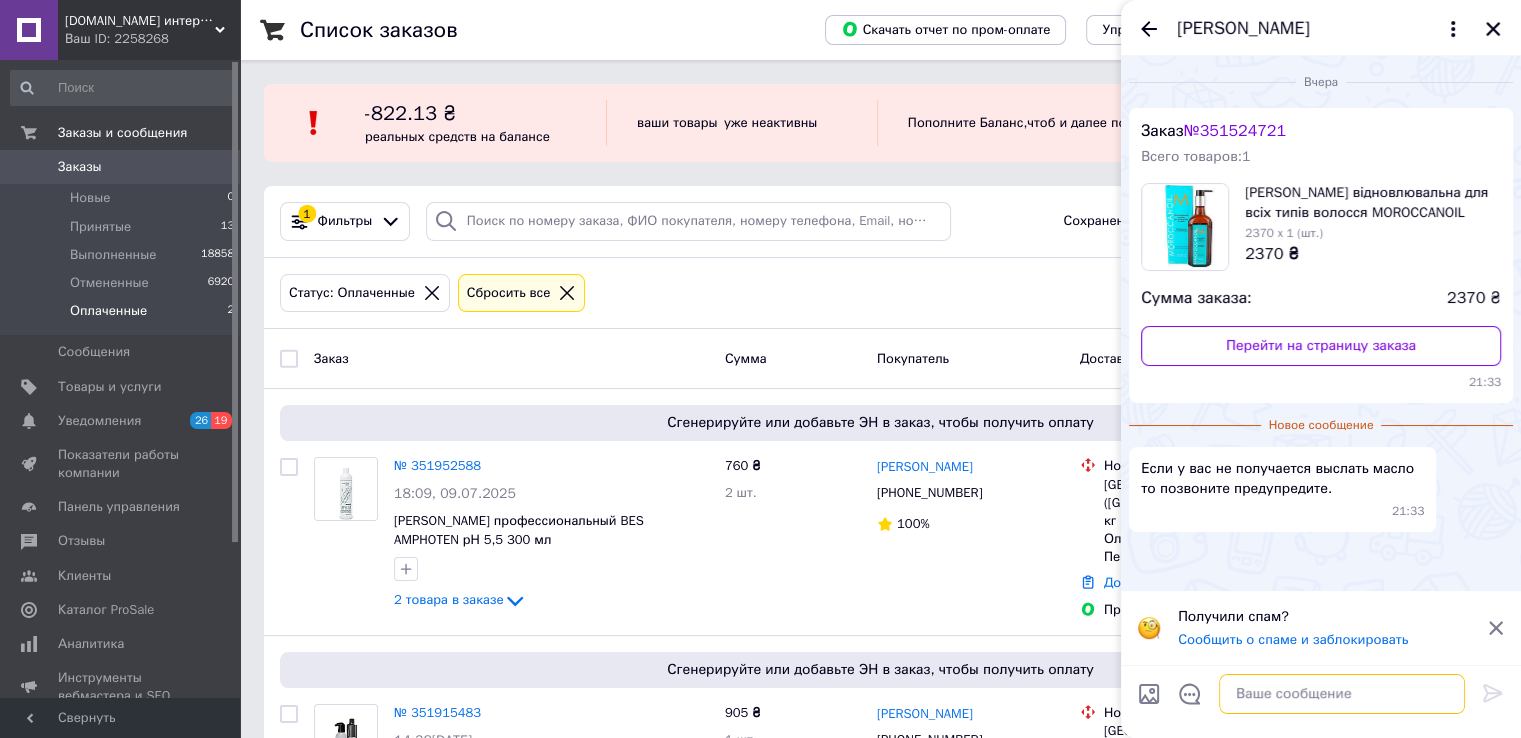 click at bounding box center (1342, 694) 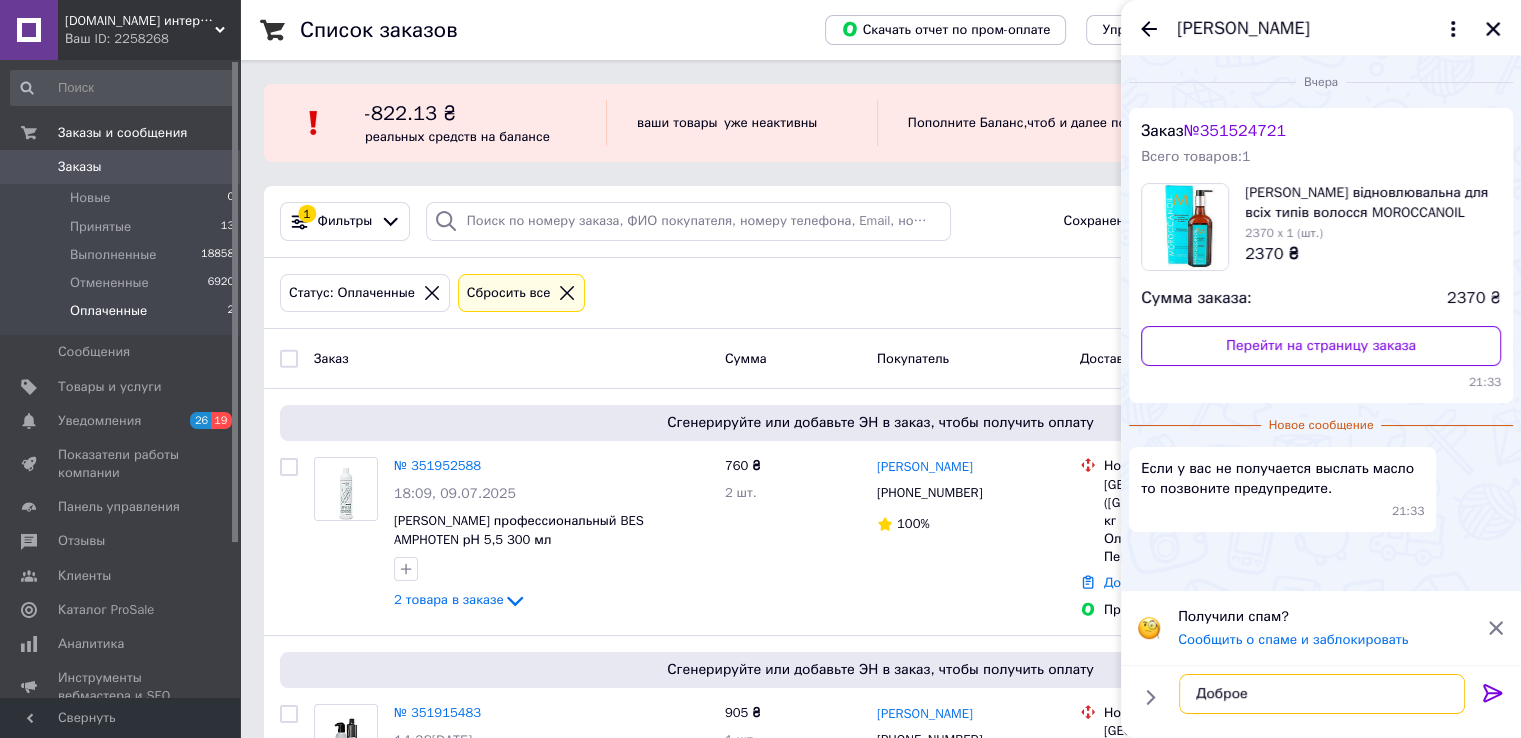 type on "Доброе!" 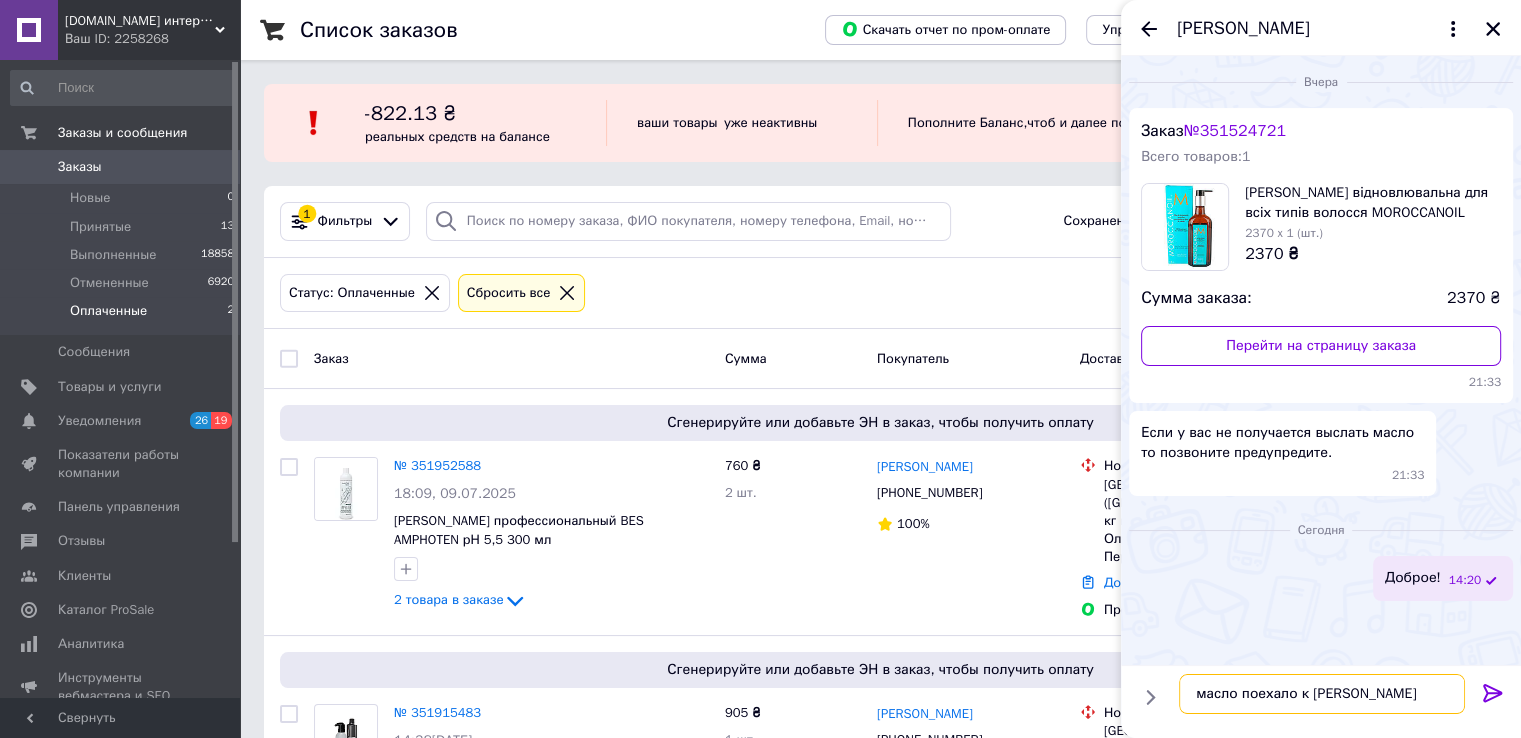 type on "масло поехало к Вам!" 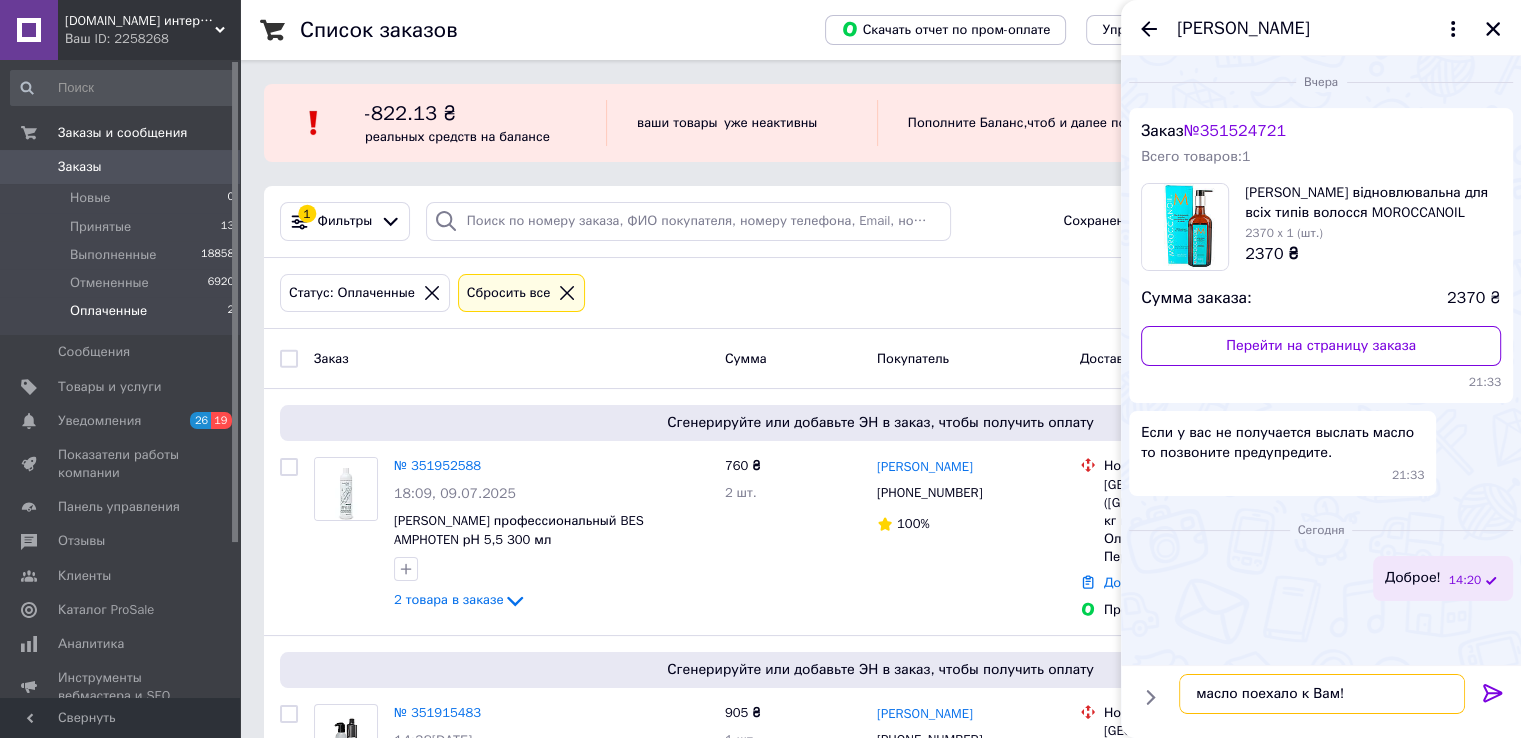 type 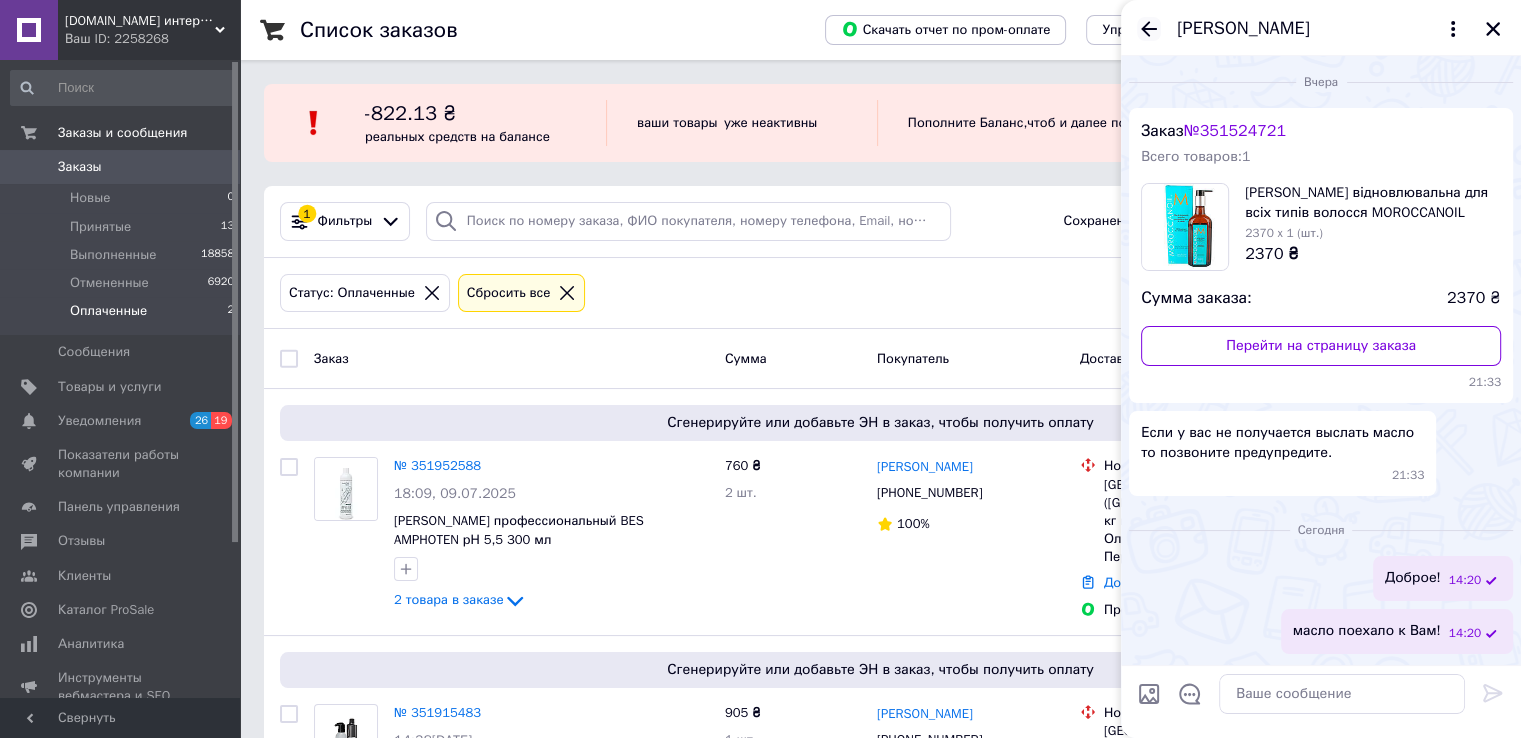 click 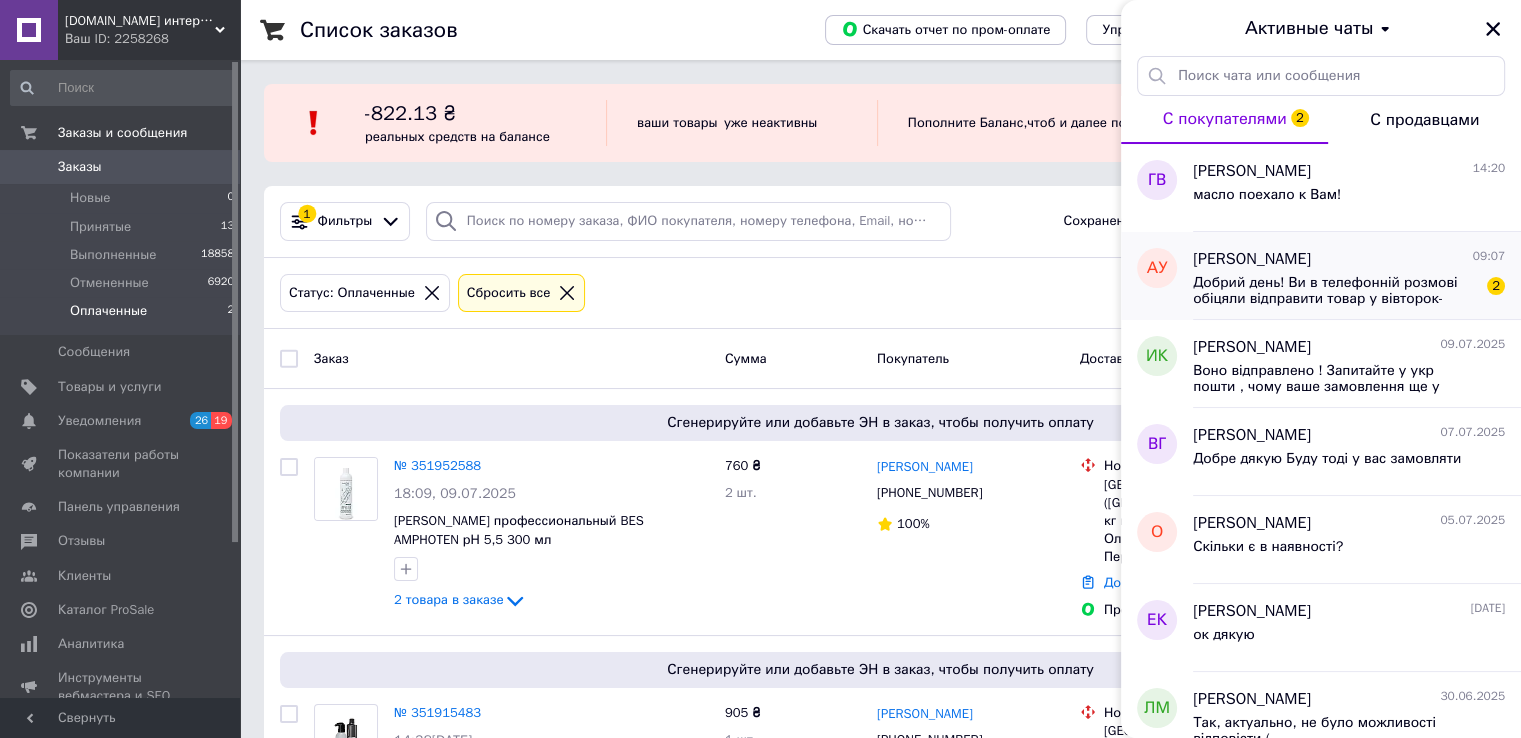 click on "Добрий день! Ви в телефонній розмові обіцяли відправити товар у вівторок-середу. Сьогодні четвер, відправки досі нема. Коли буде відправка?  2" at bounding box center [1349, 289] 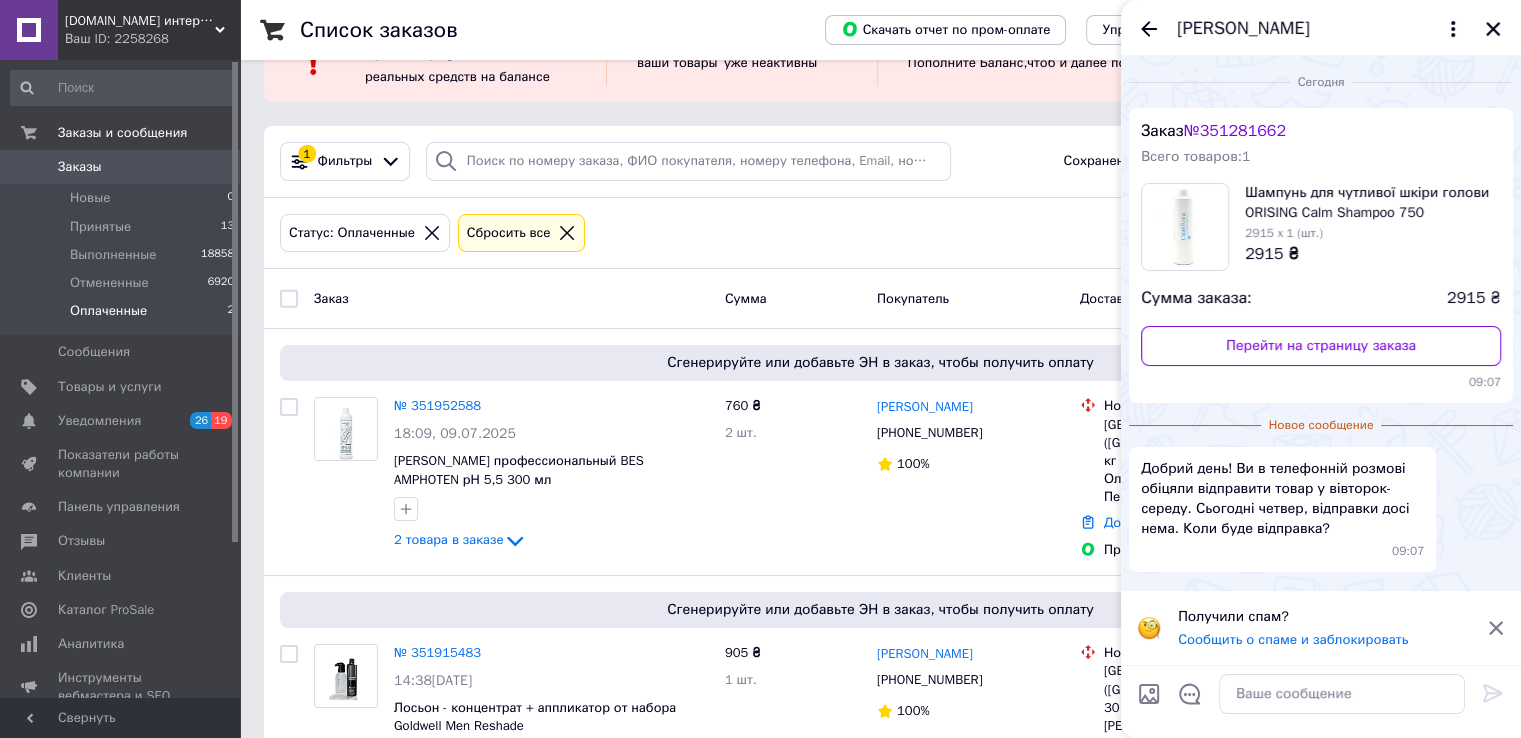 scroll, scrollTop: 0, scrollLeft: 0, axis: both 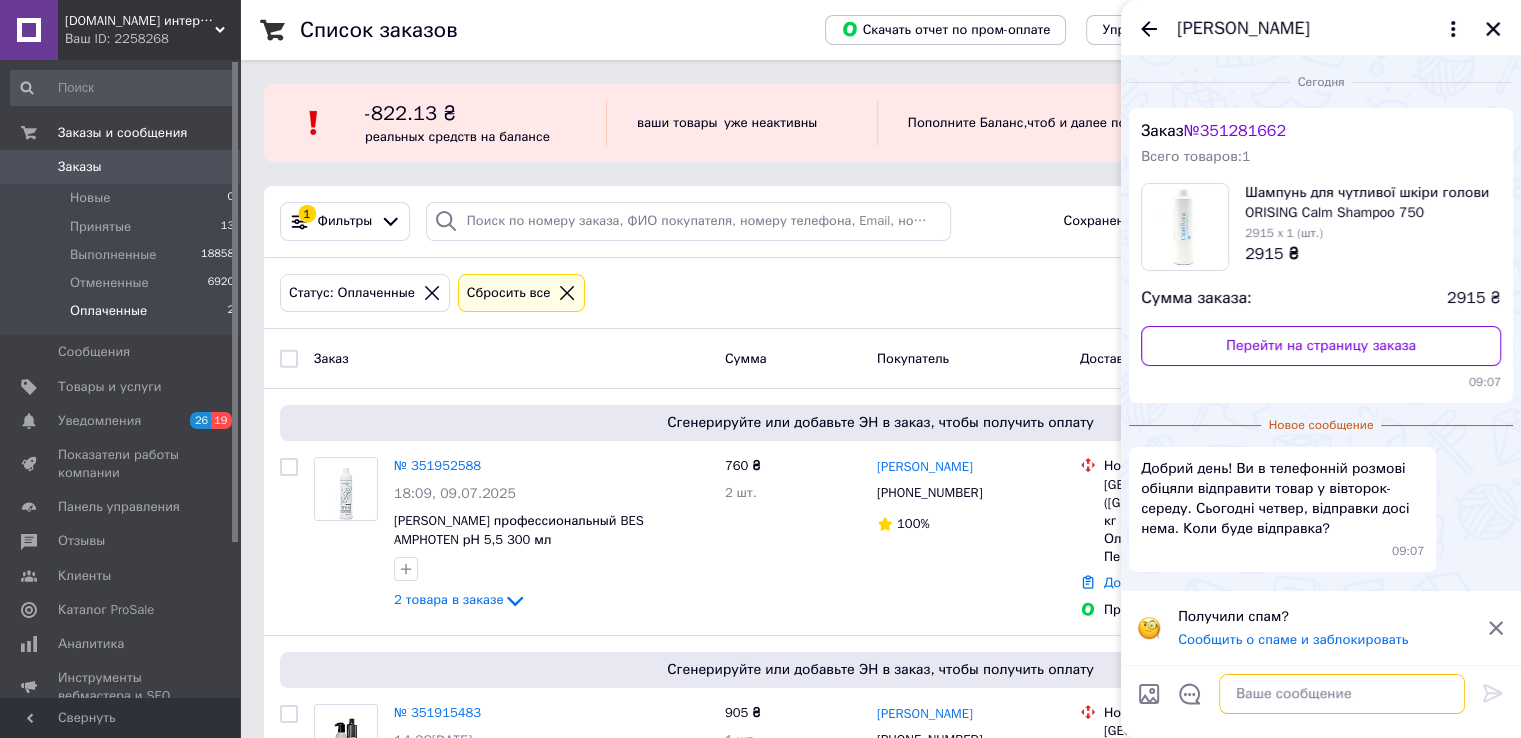 click at bounding box center (1342, 694) 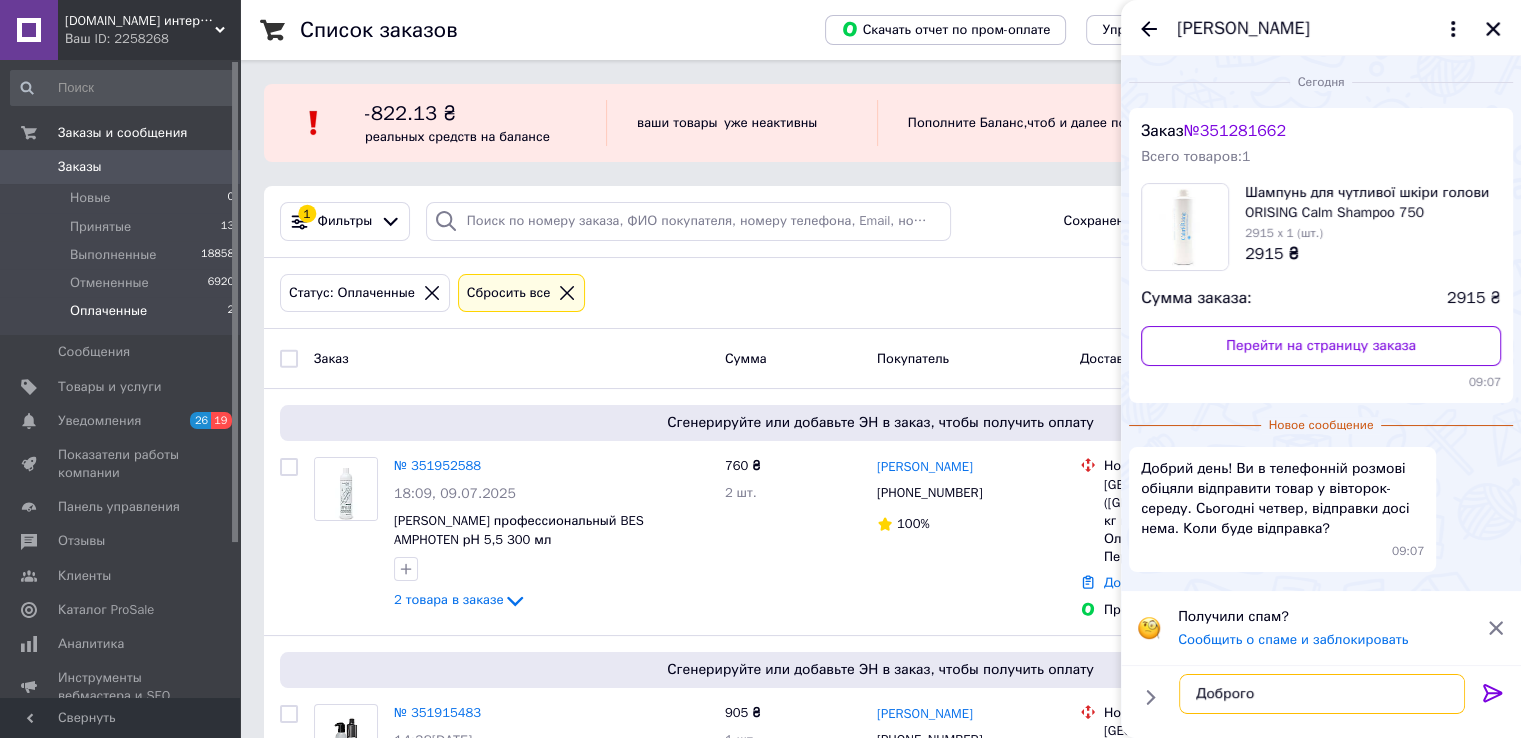 type on "Доброго!" 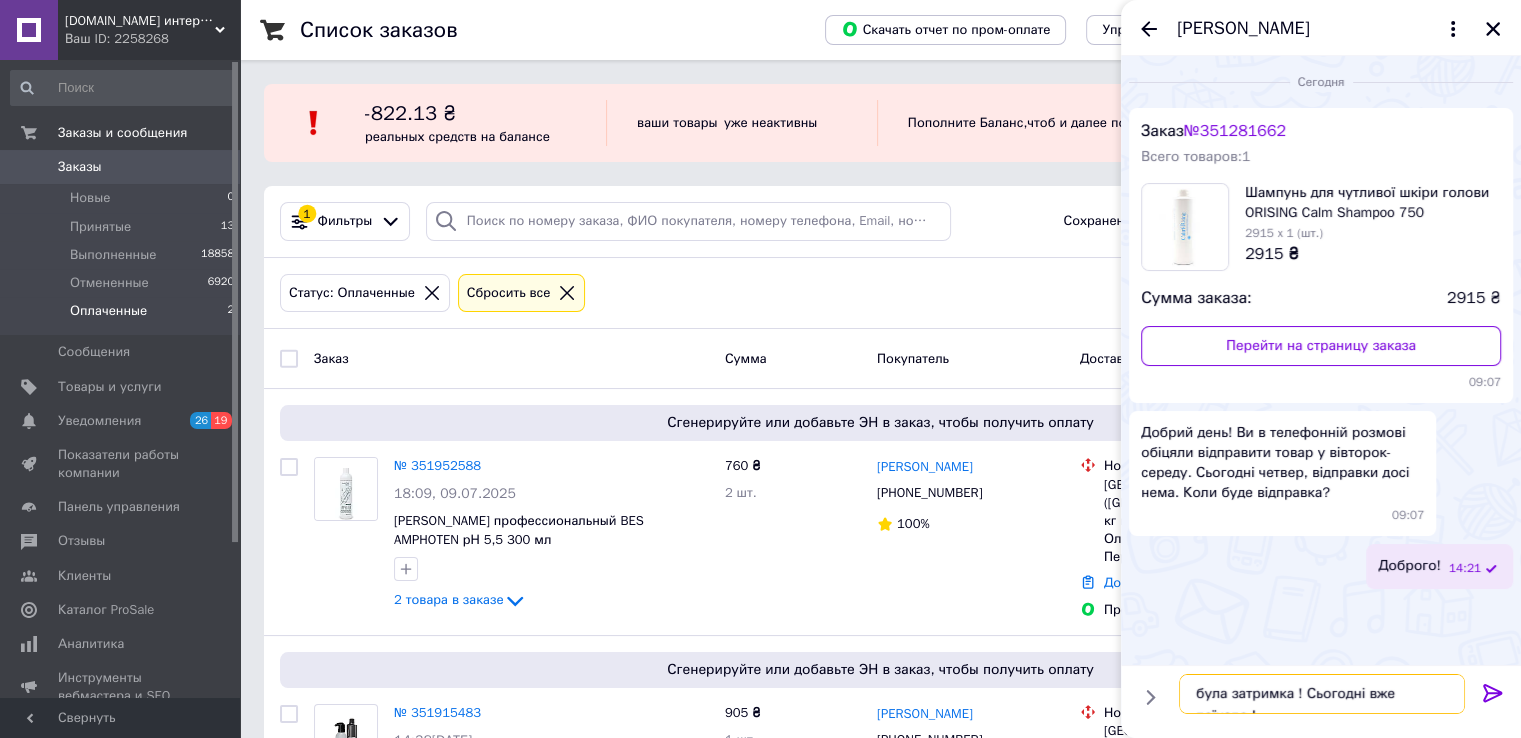 scroll, scrollTop: 12, scrollLeft: 0, axis: vertical 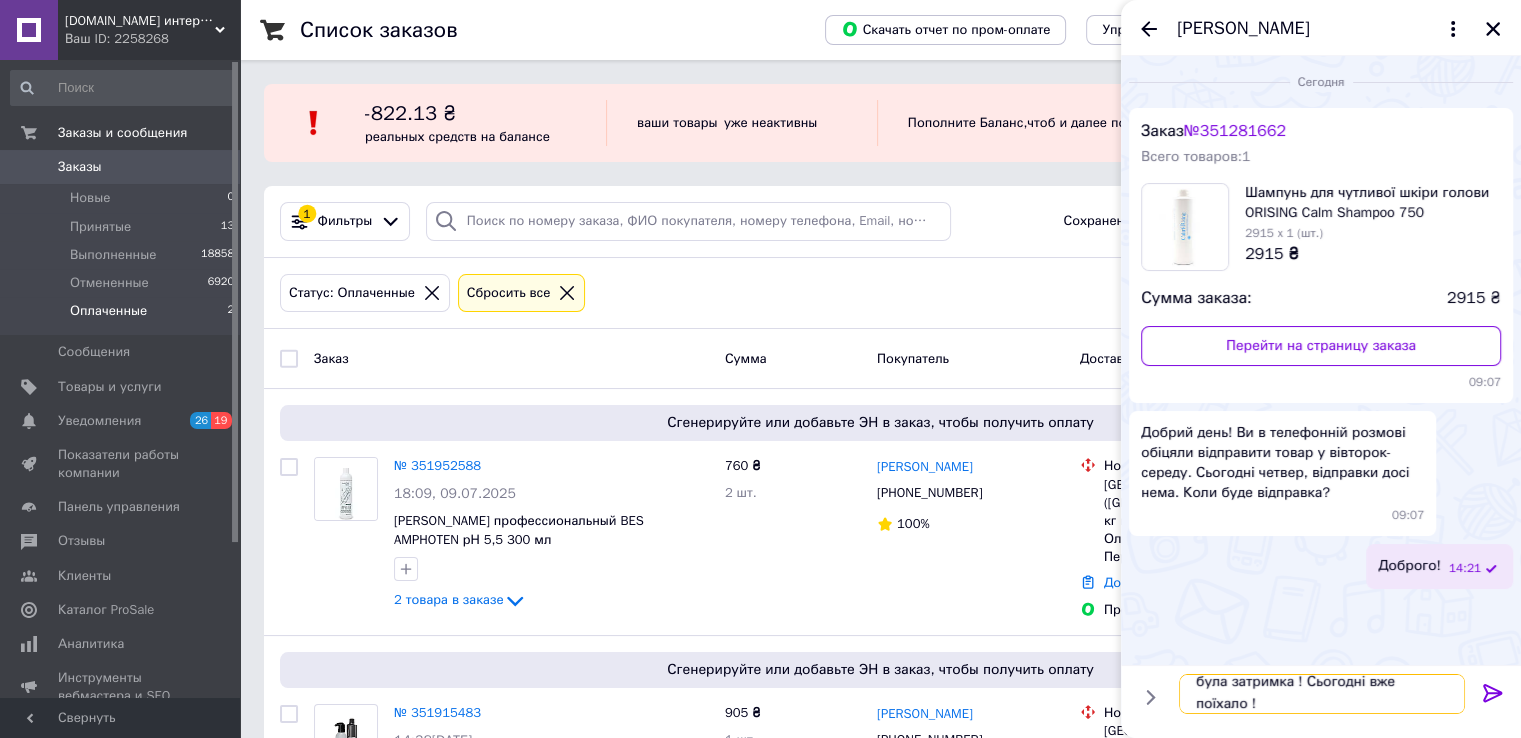 click on "була затримка ! Сьогодні вже поїхало !" at bounding box center (1322, 694) 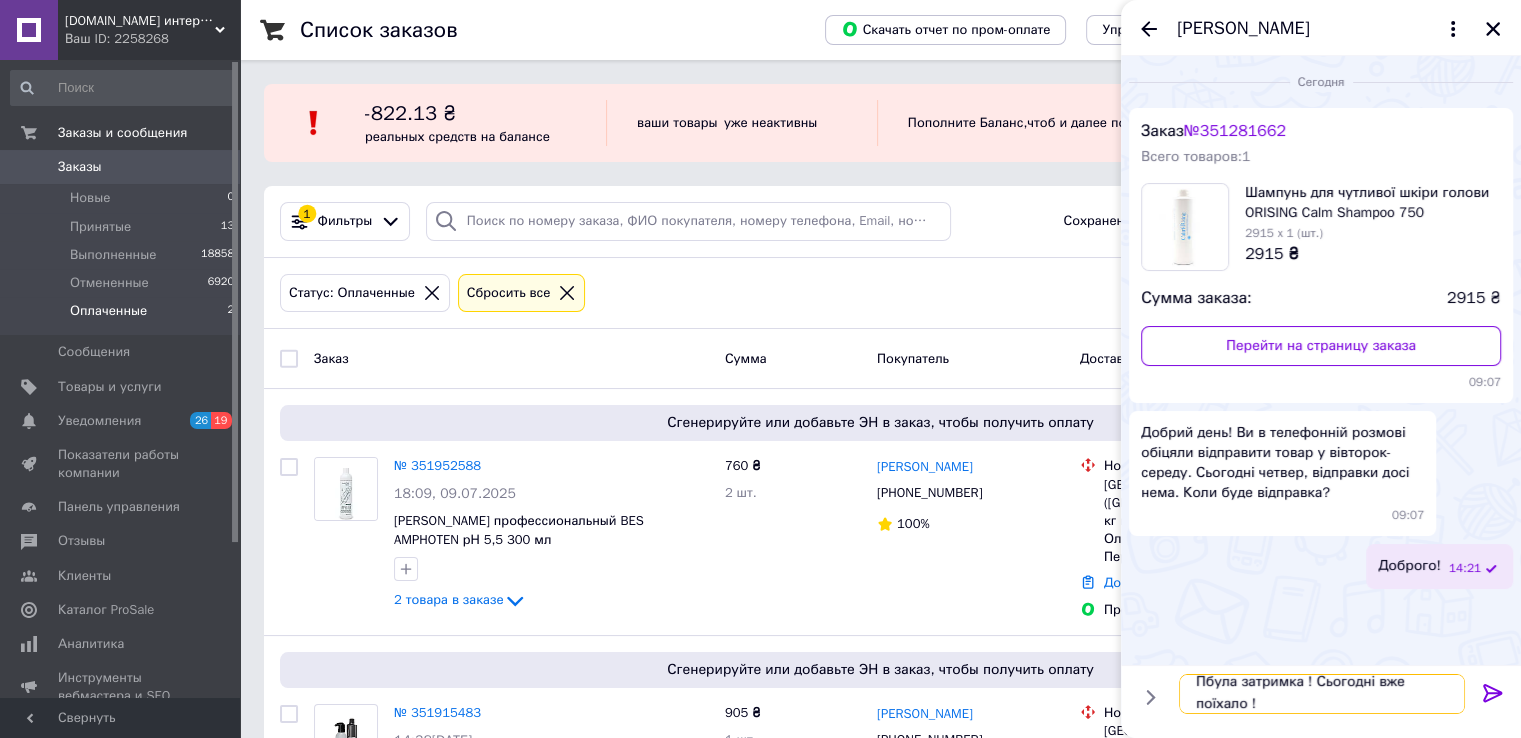 scroll, scrollTop: 9, scrollLeft: 0, axis: vertical 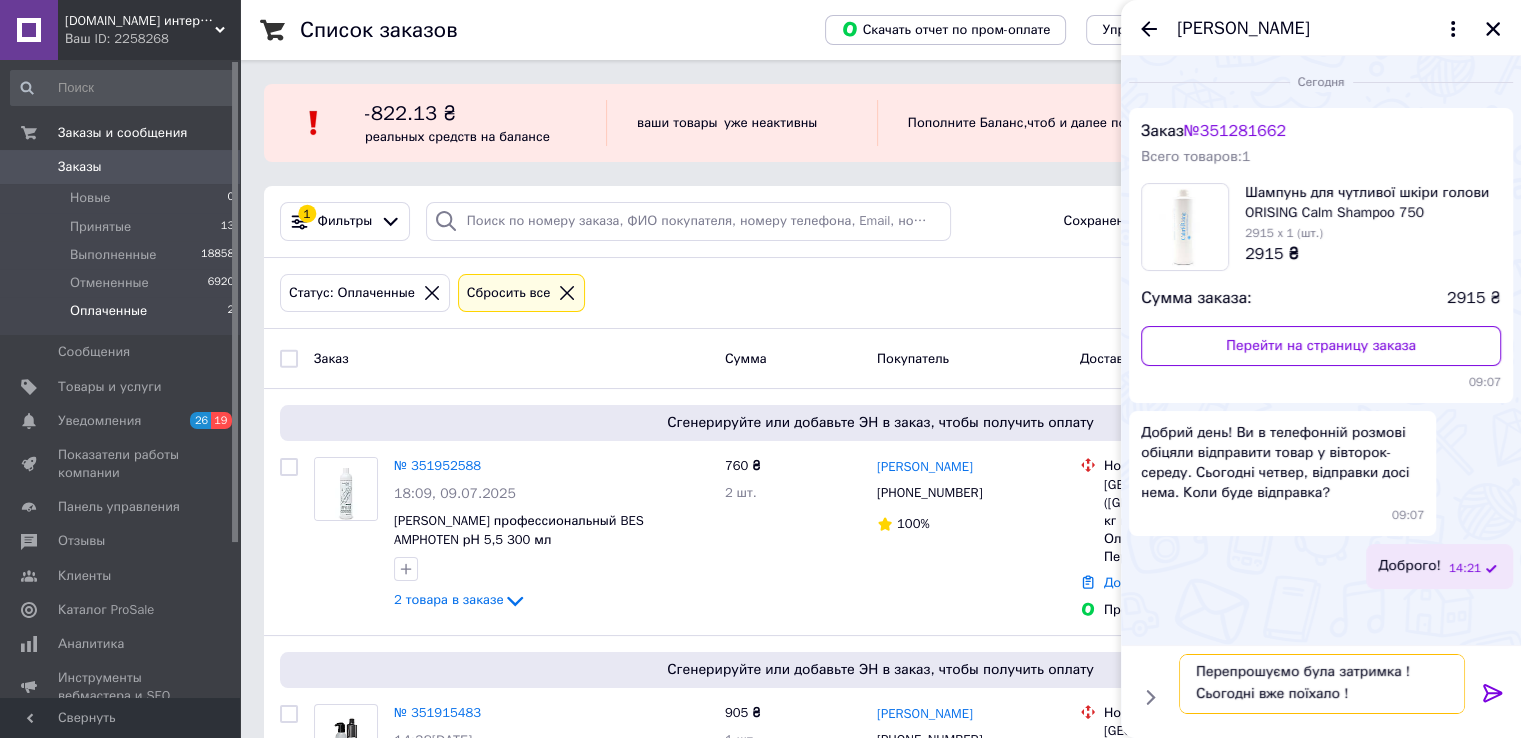 click on "Перепрошуємо була затримка ! Сьогодні вже поїхало !" at bounding box center [1322, 684] 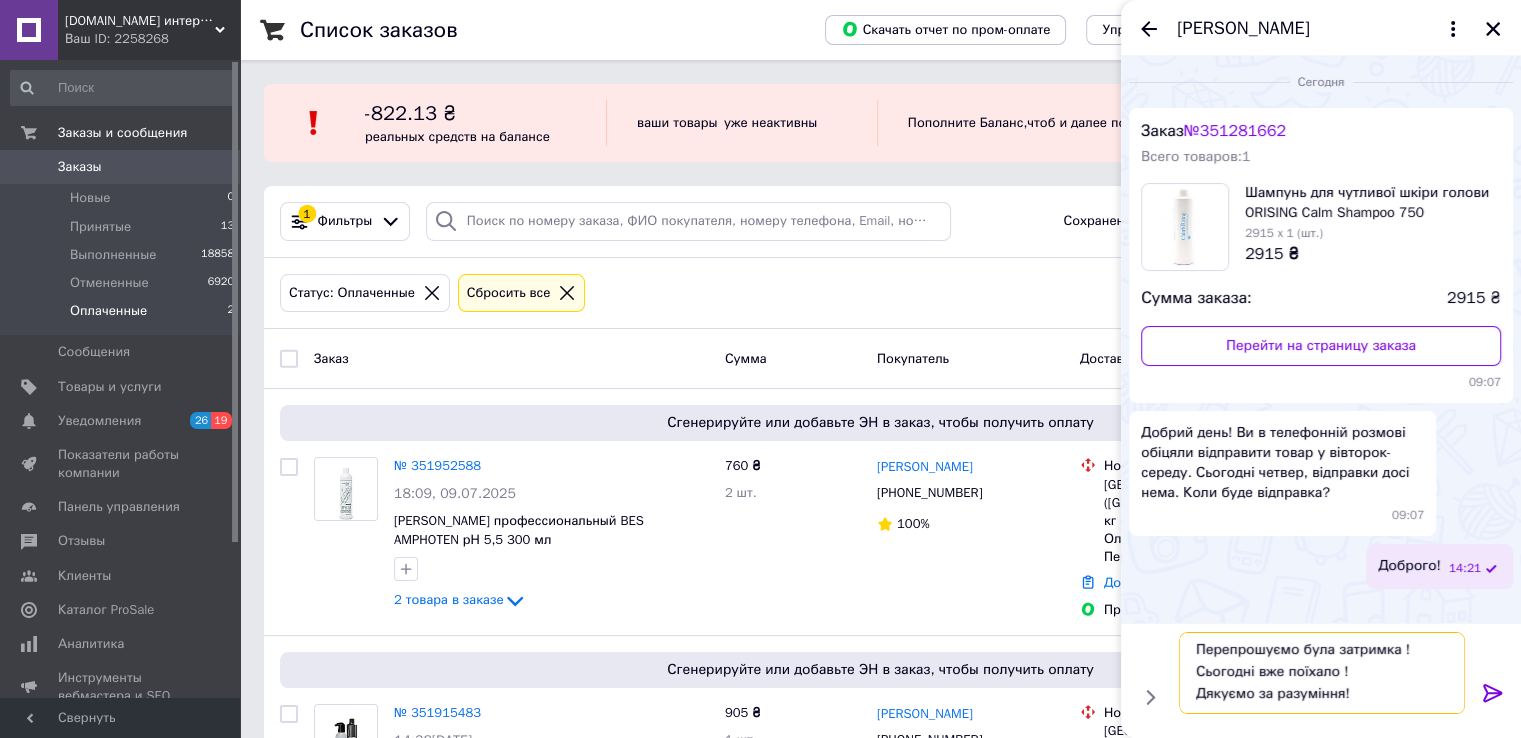 type on "Перепрошуємо була затримка ! Сьогодні вже поїхало !
Дякуємо за разуміння!!" 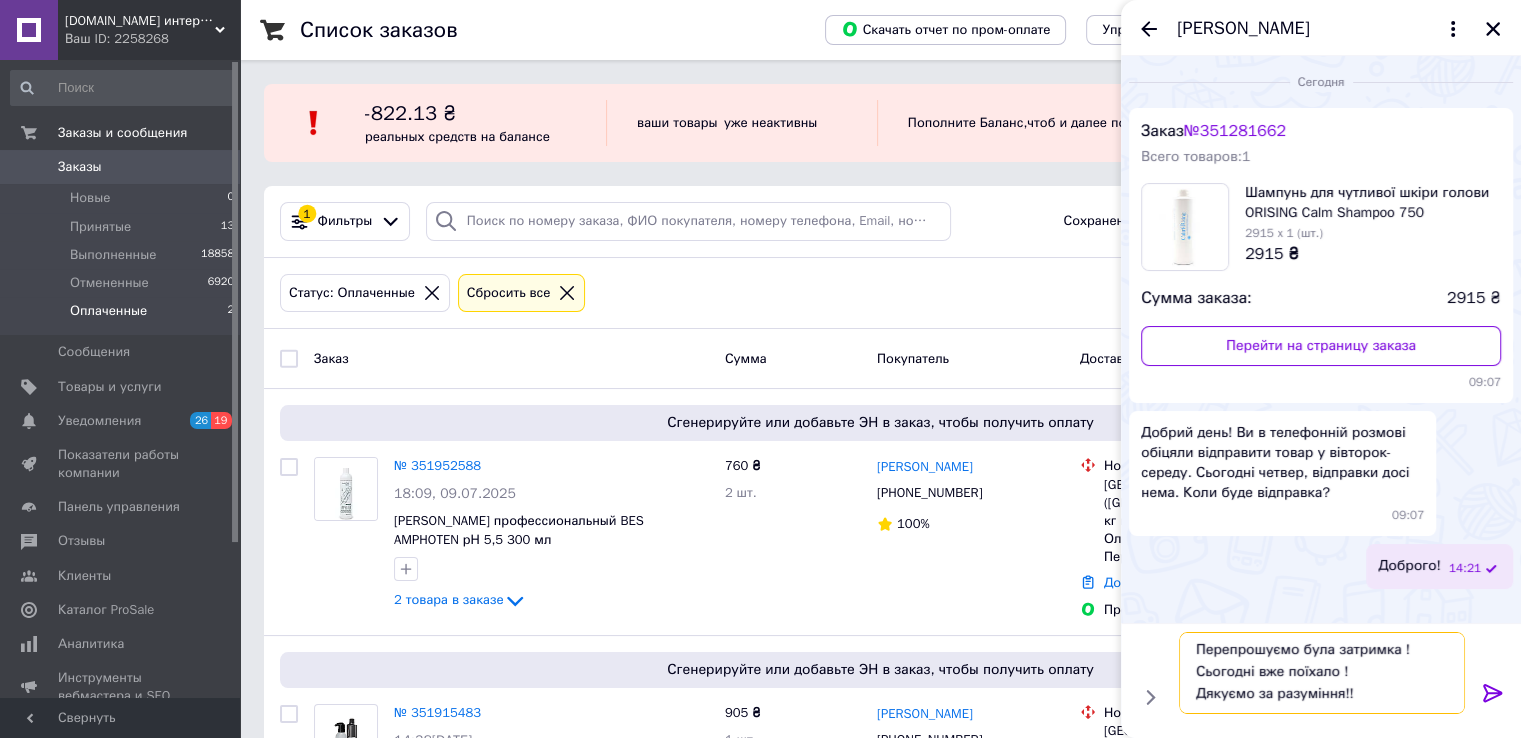 type 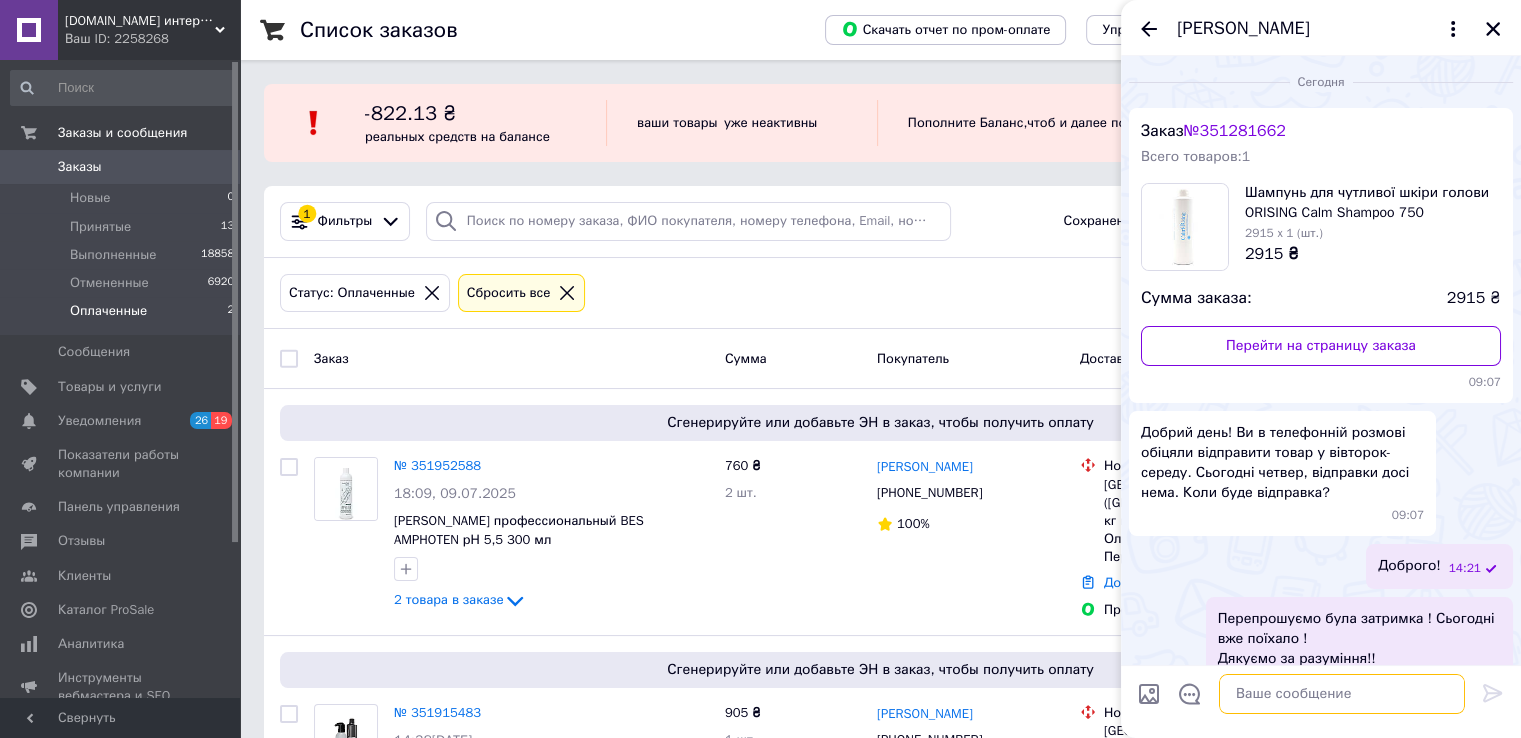 scroll, scrollTop: 0, scrollLeft: 0, axis: both 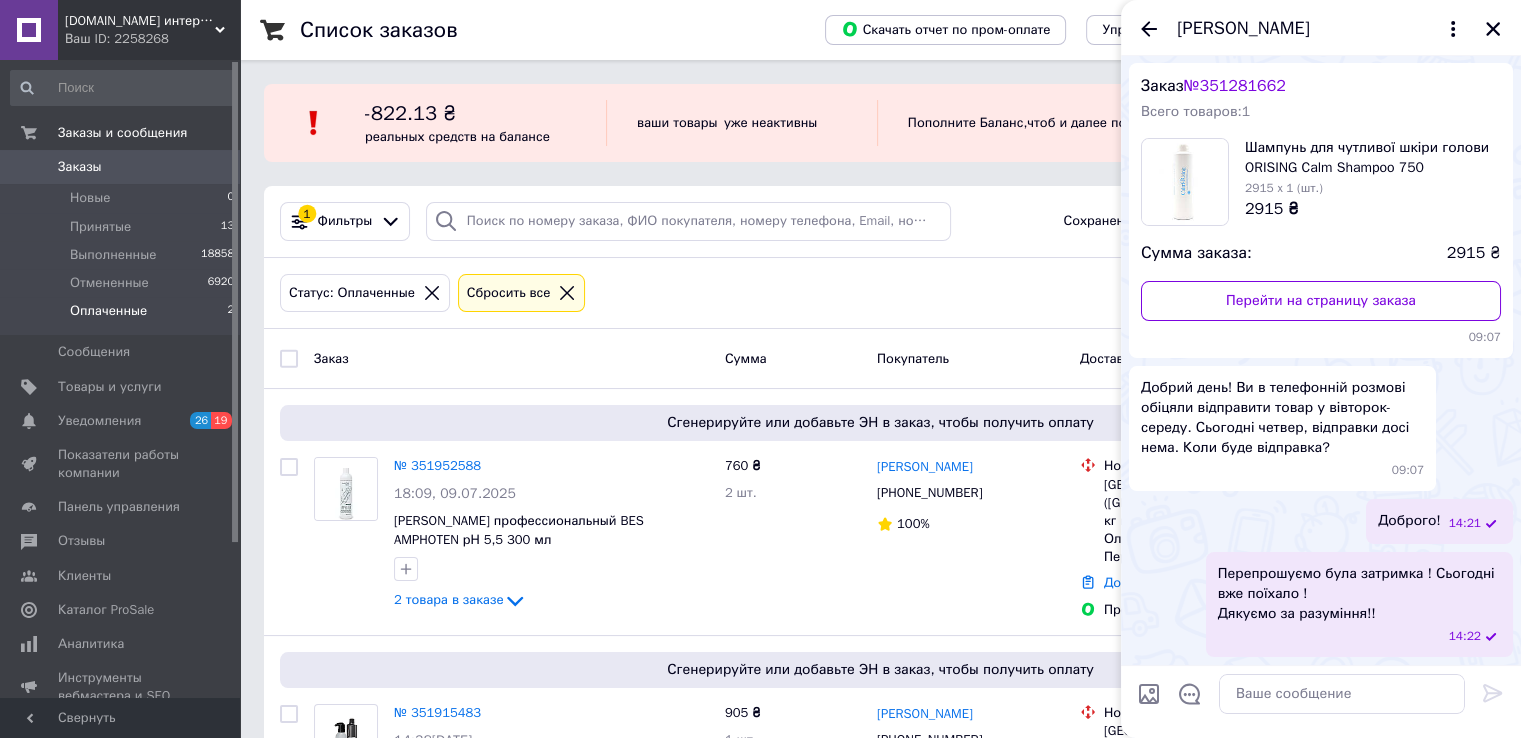 click on "[PERSON_NAME]" at bounding box center (1321, 28) 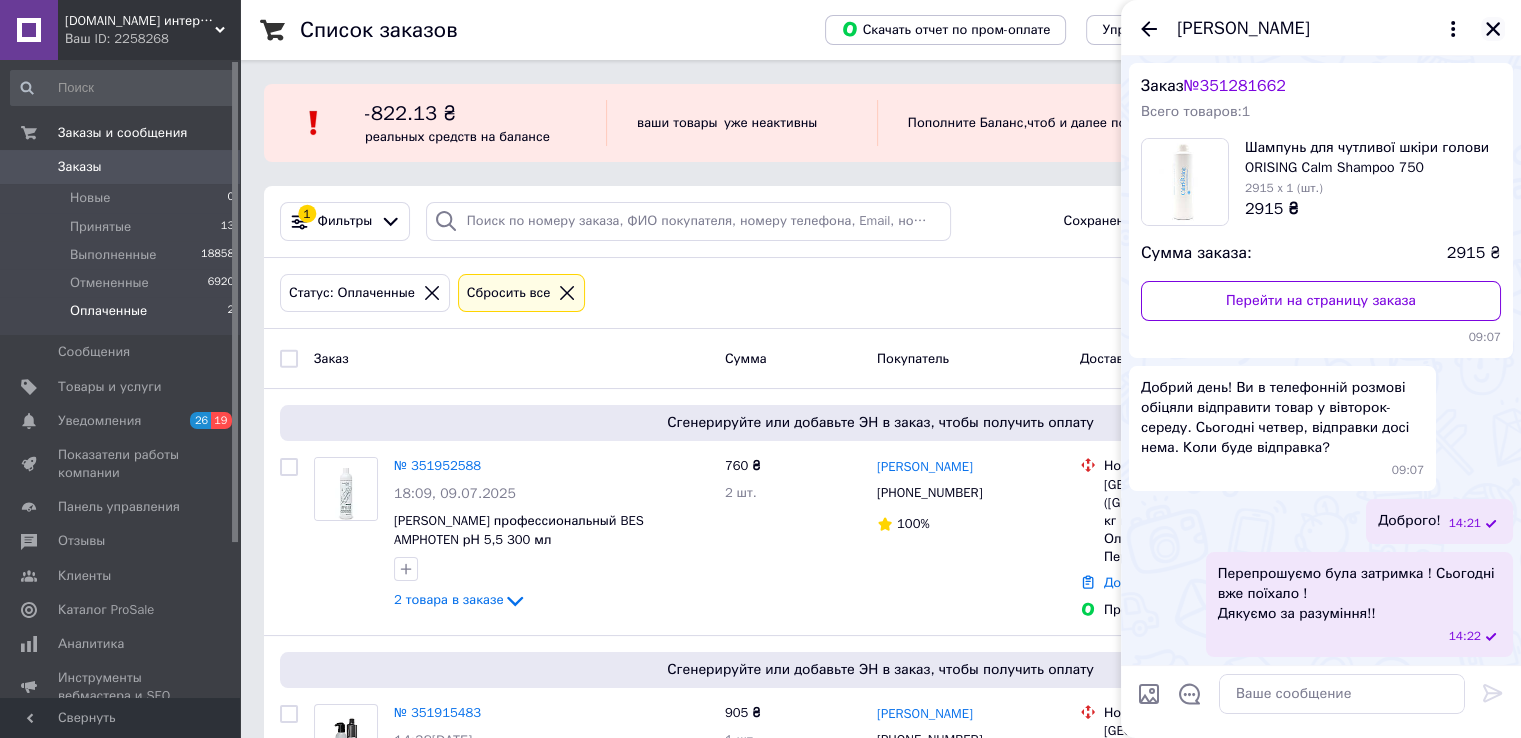 click 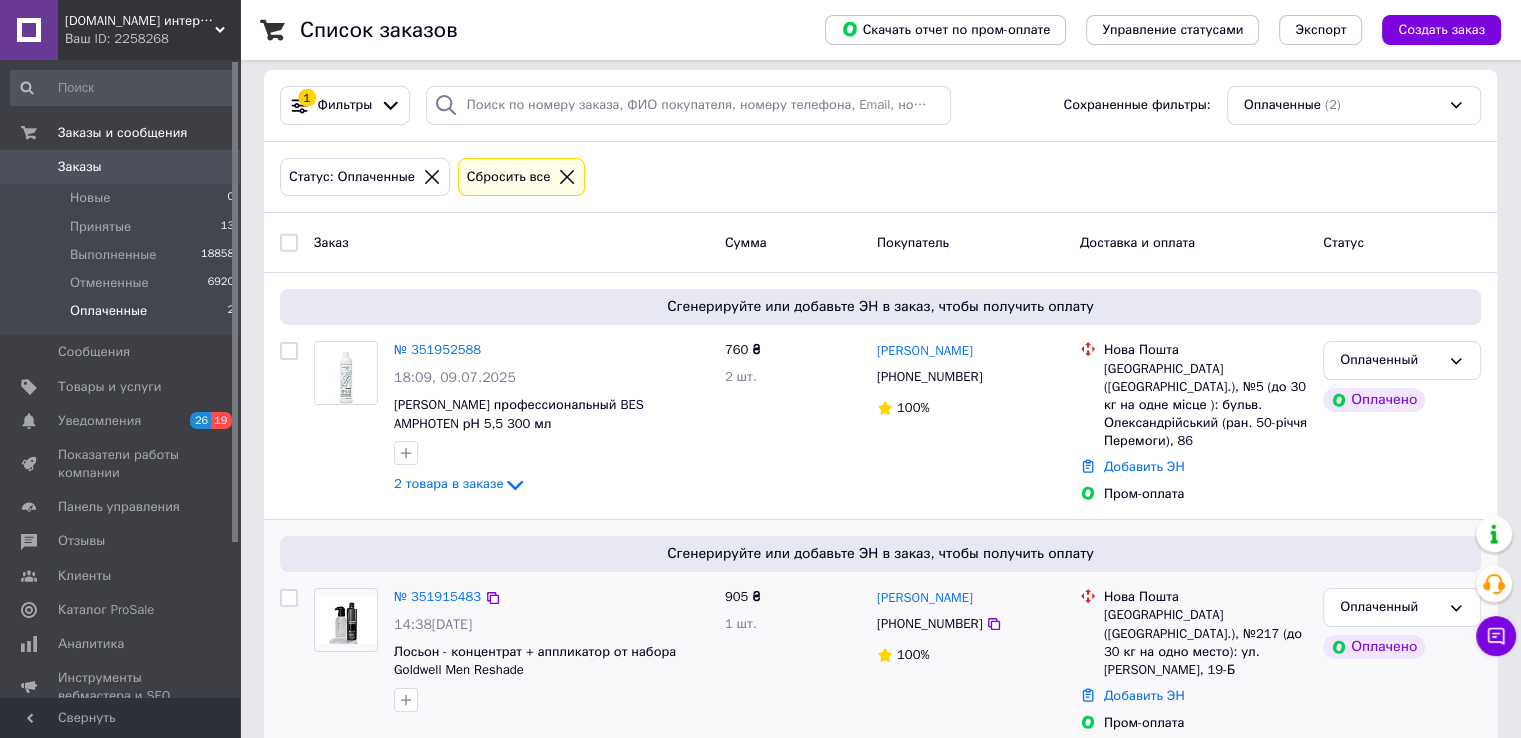 scroll, scrollTop: 124, scrollLeft: 0, axis: vertical 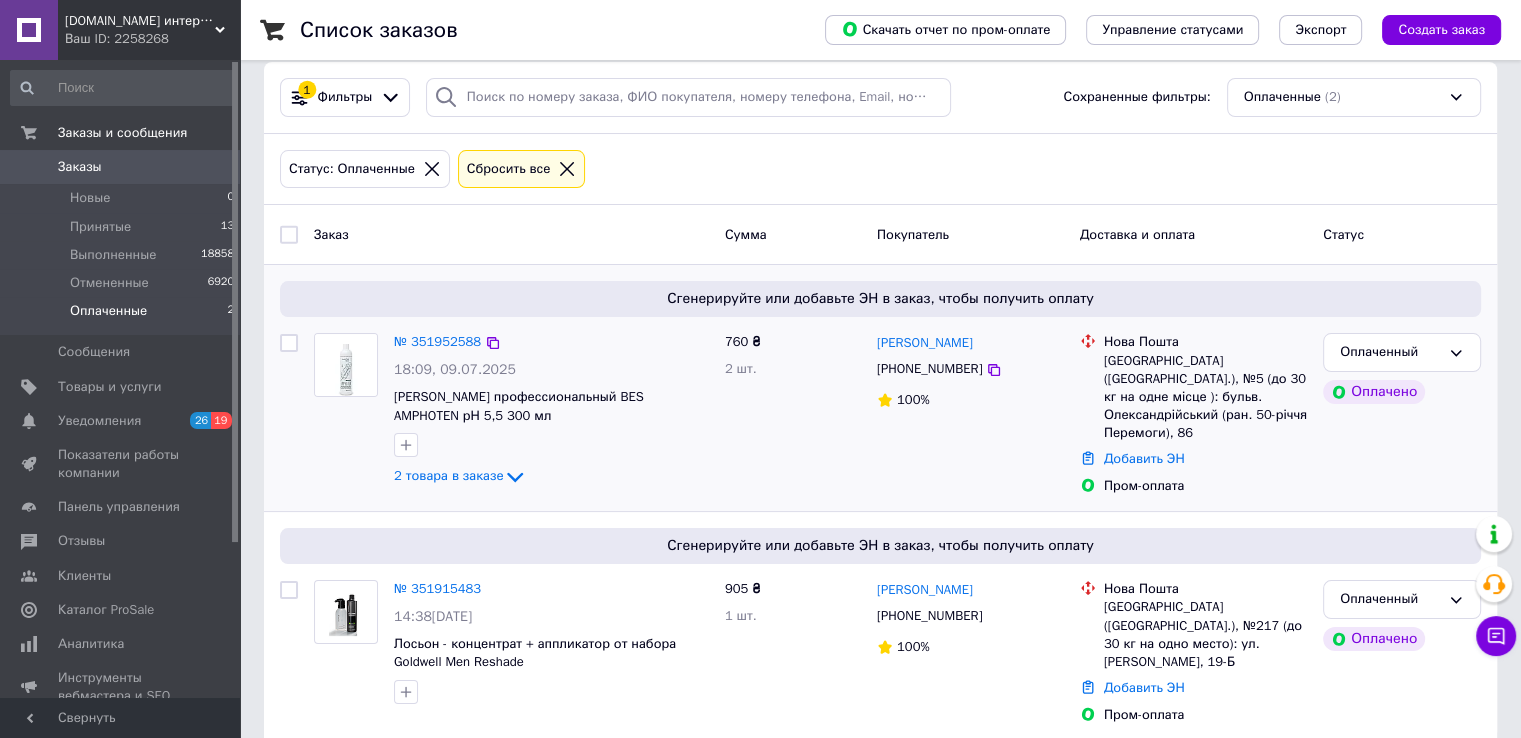 click on "2 товара в заказе" 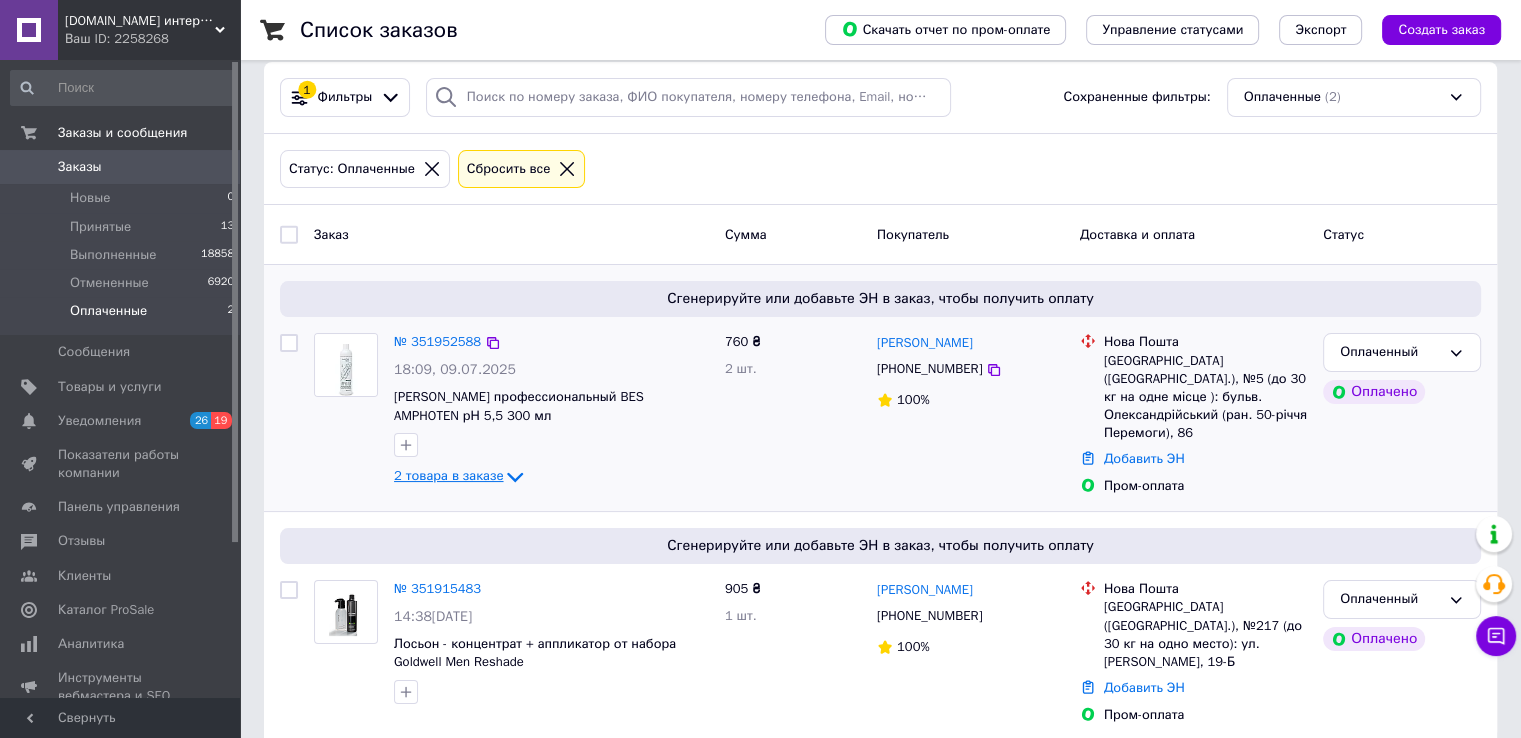 click 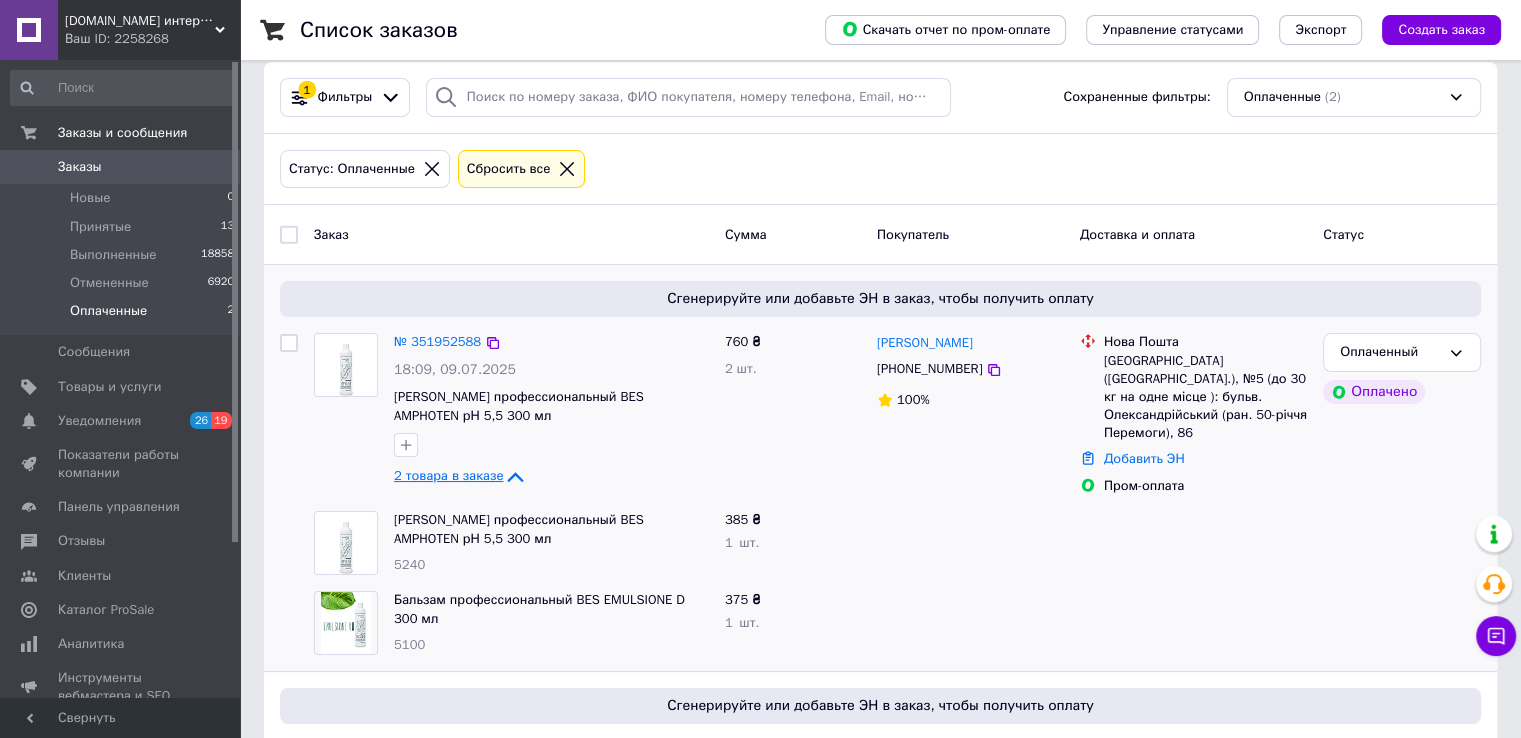 click at bounding box center (1402, 543) 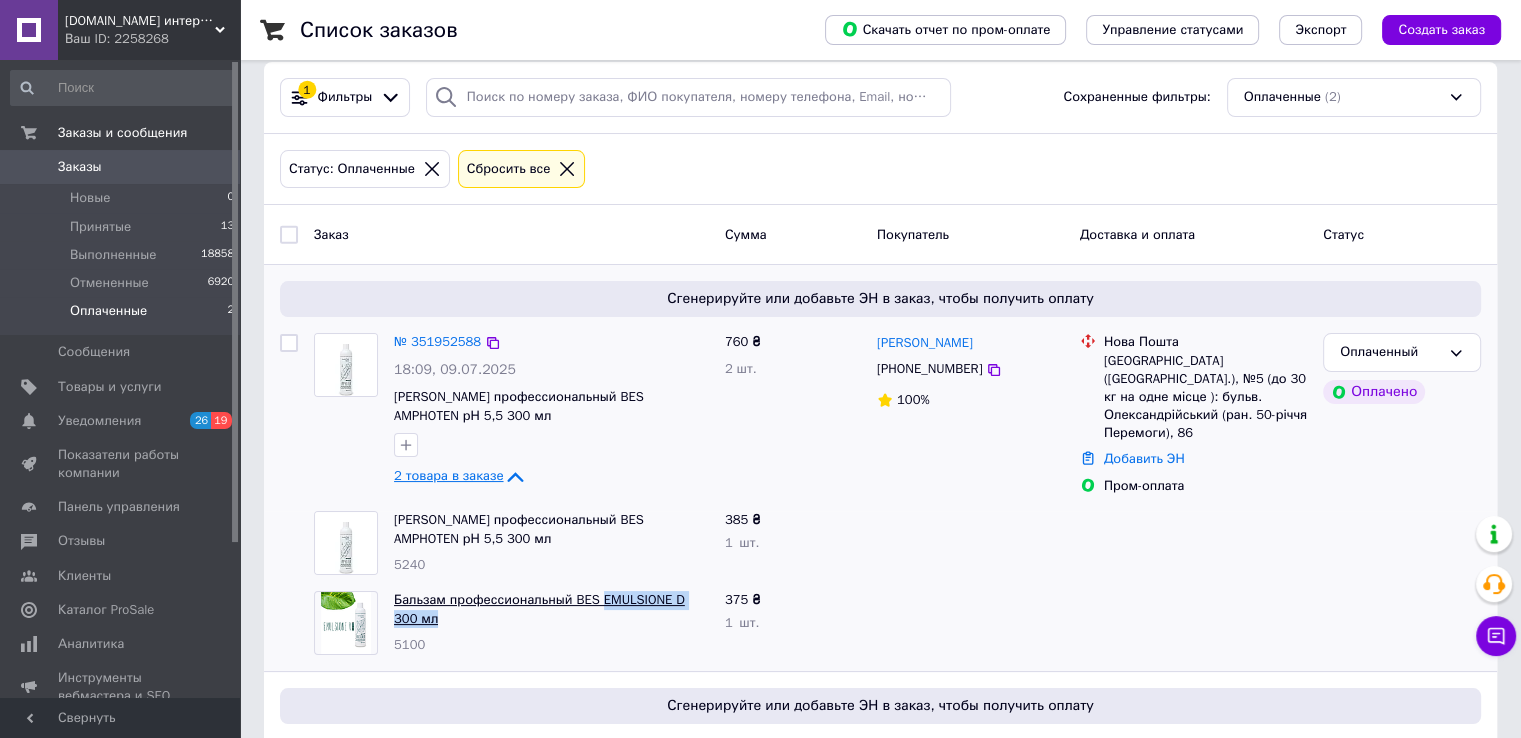 drag, startPoint x: 688, startPoint y: 608, endPoint x: 593, endPoint y: 594, distance: 96.02604 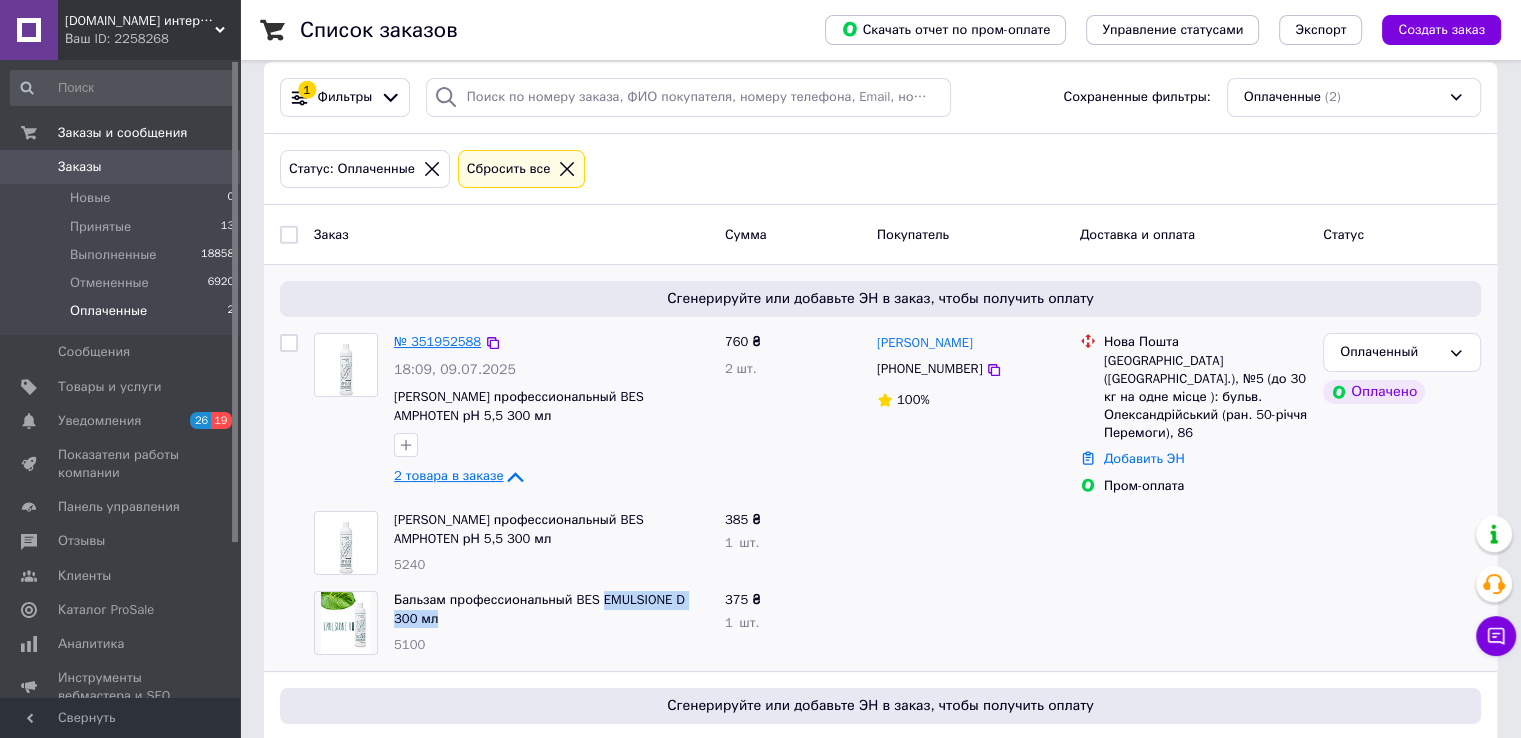 click on "№ 351952588" at bounding box center (437, 341) 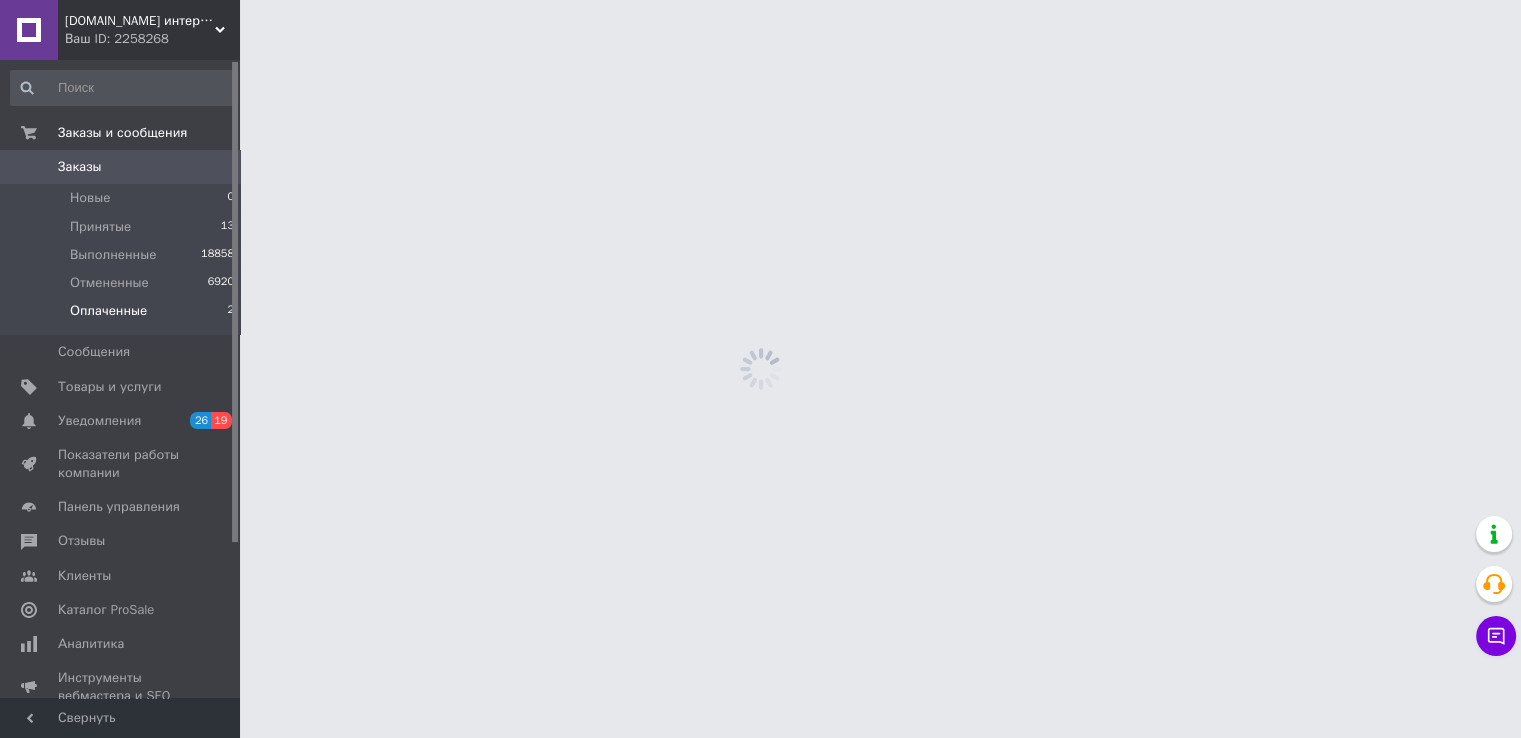 scroll, scrollTop: 0, scrollLeft: 0, axis: both 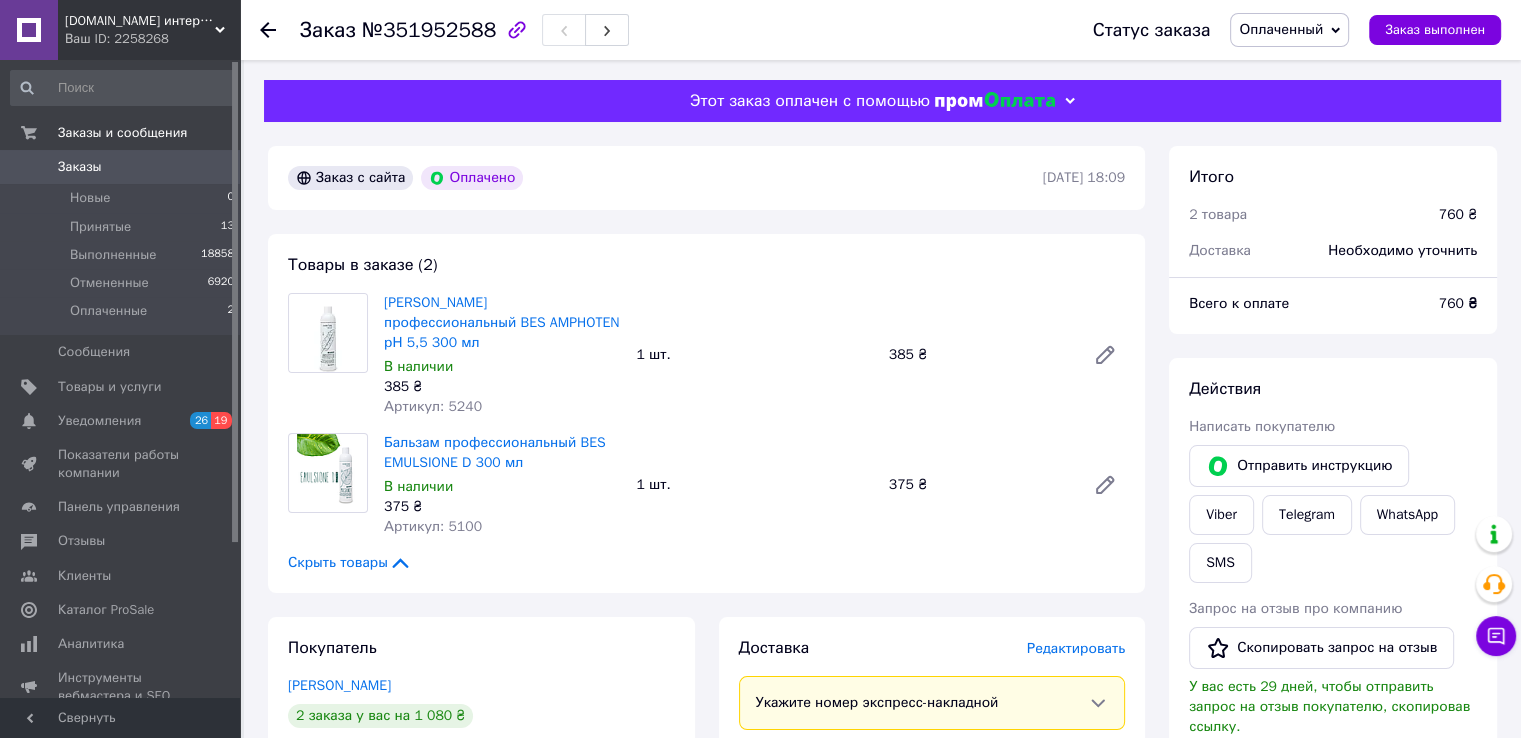 click at bounding box center [328, 473] 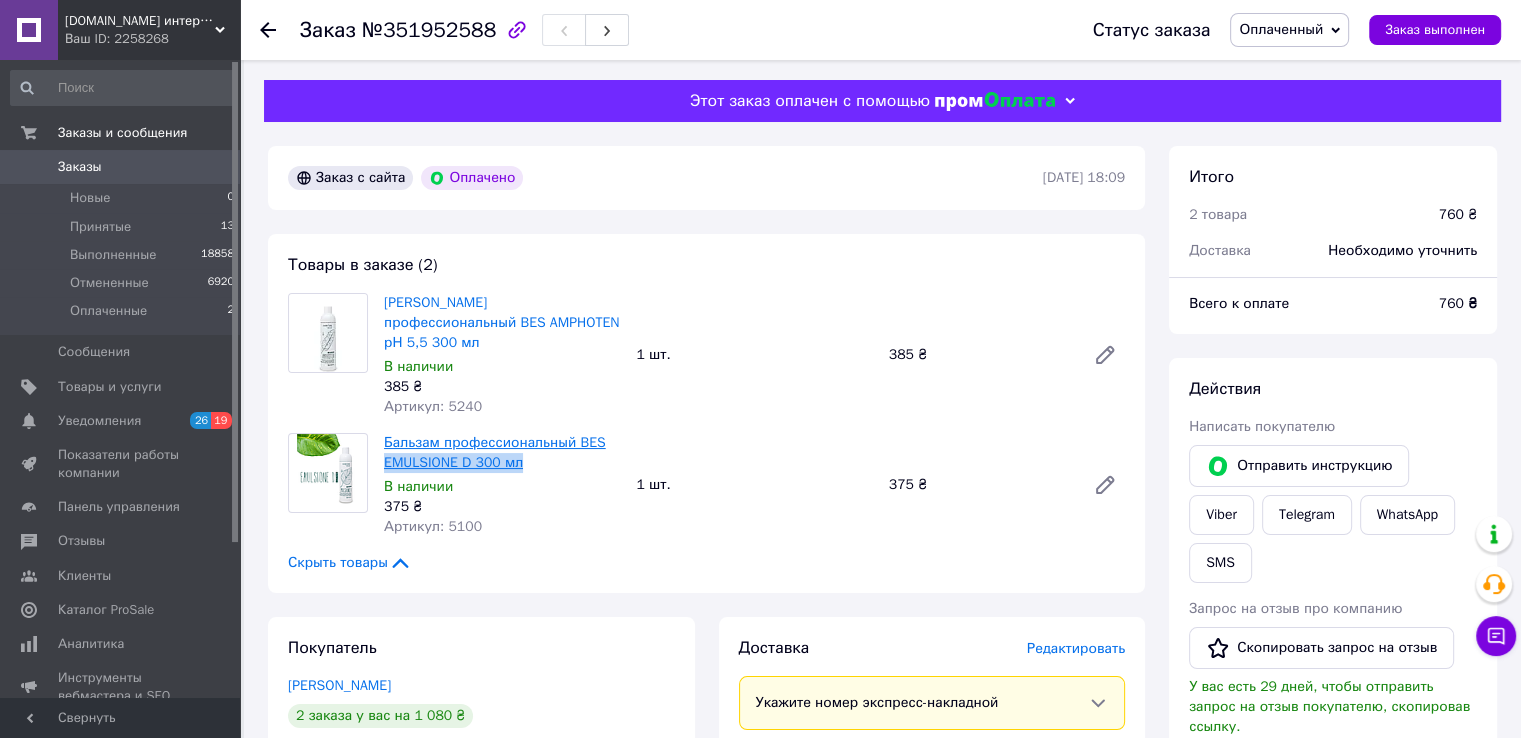 drag, startPoint x: 550, startPoint y: 441, endPoint x: 384, endPoint y: 449, distance: 166.19266 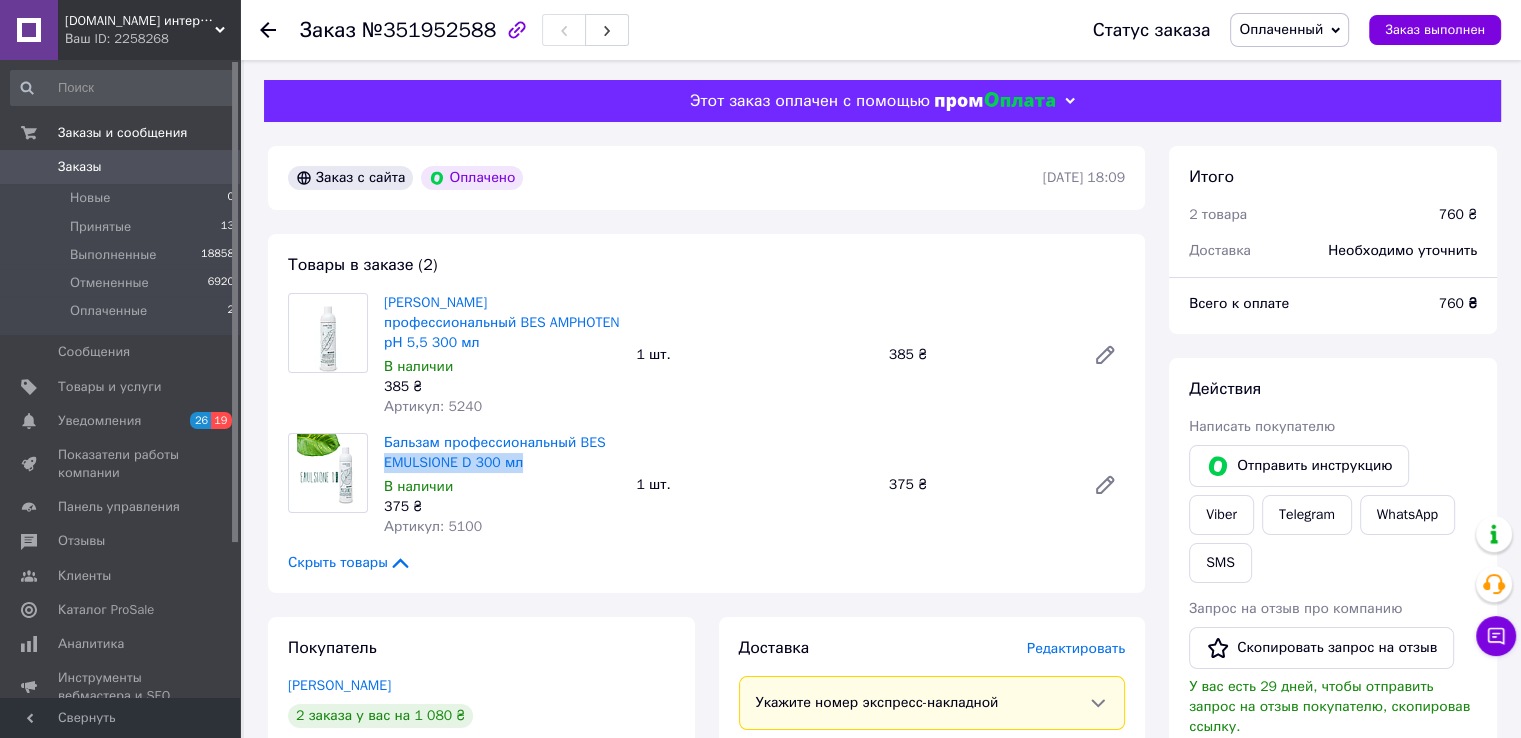 copy on "EMULSIONE D 300 мл" 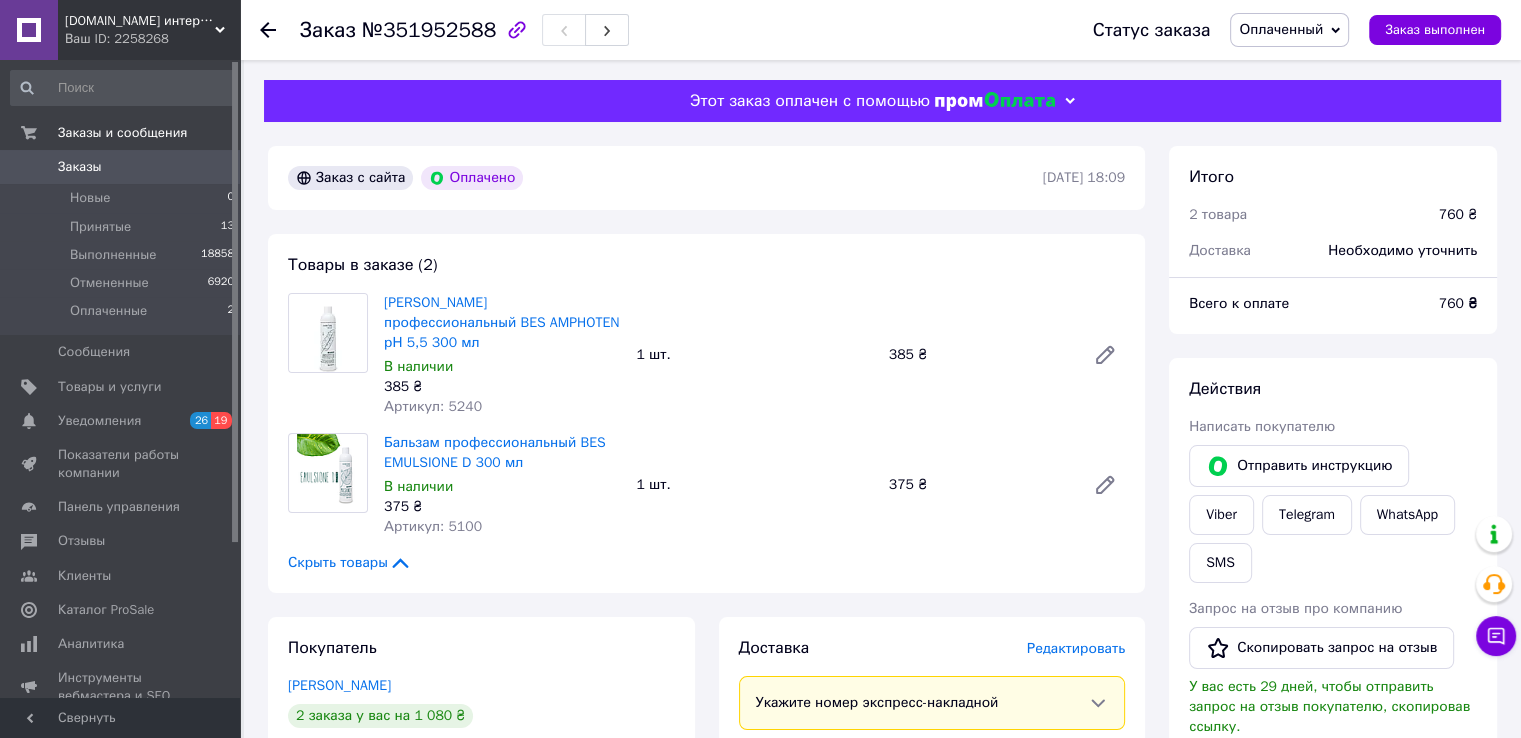 click on "2 товара" at bounding box center [1302, 215] 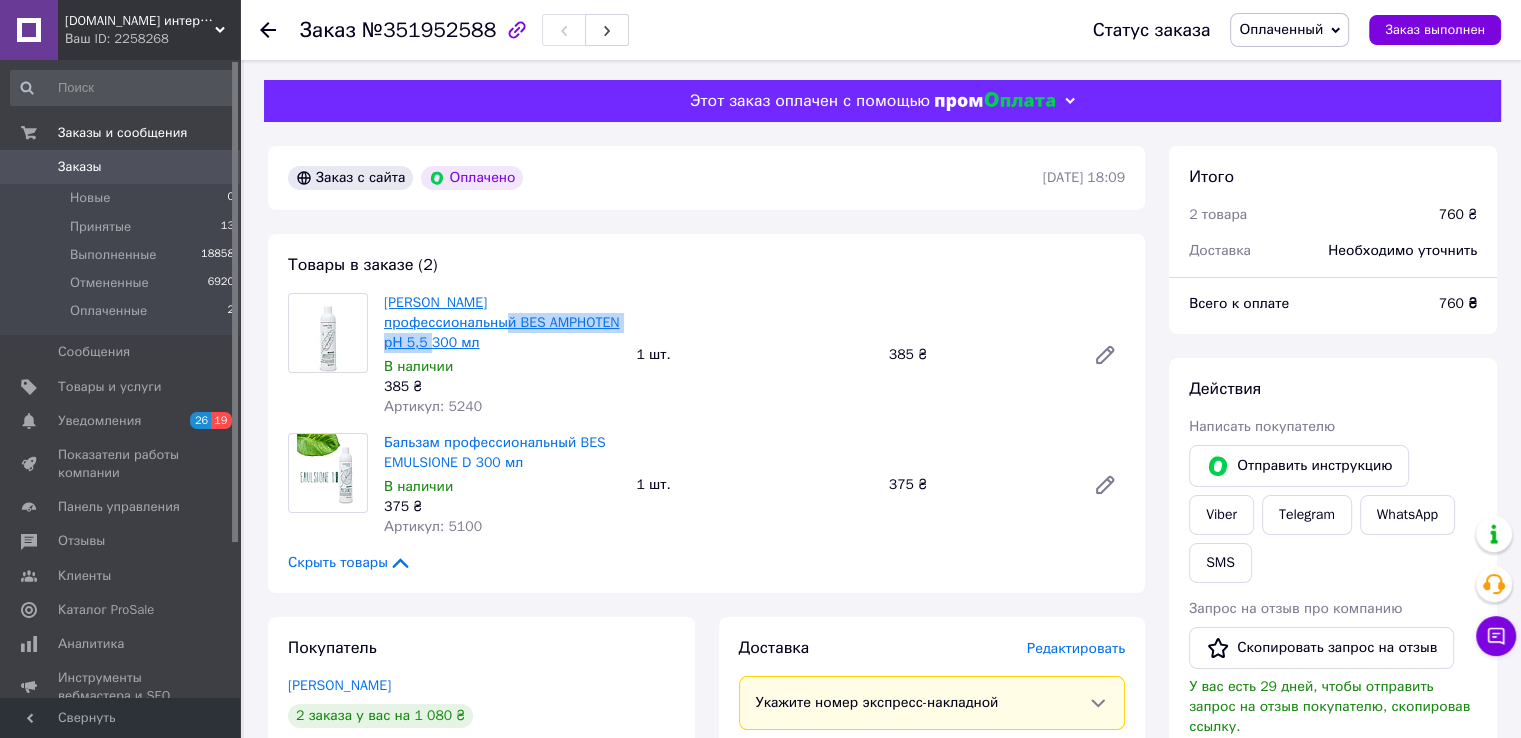 drag, startPoint x: 563, startPoint y: 326, endPoint x: 387, endPoint y: 333, distance: 176.13914 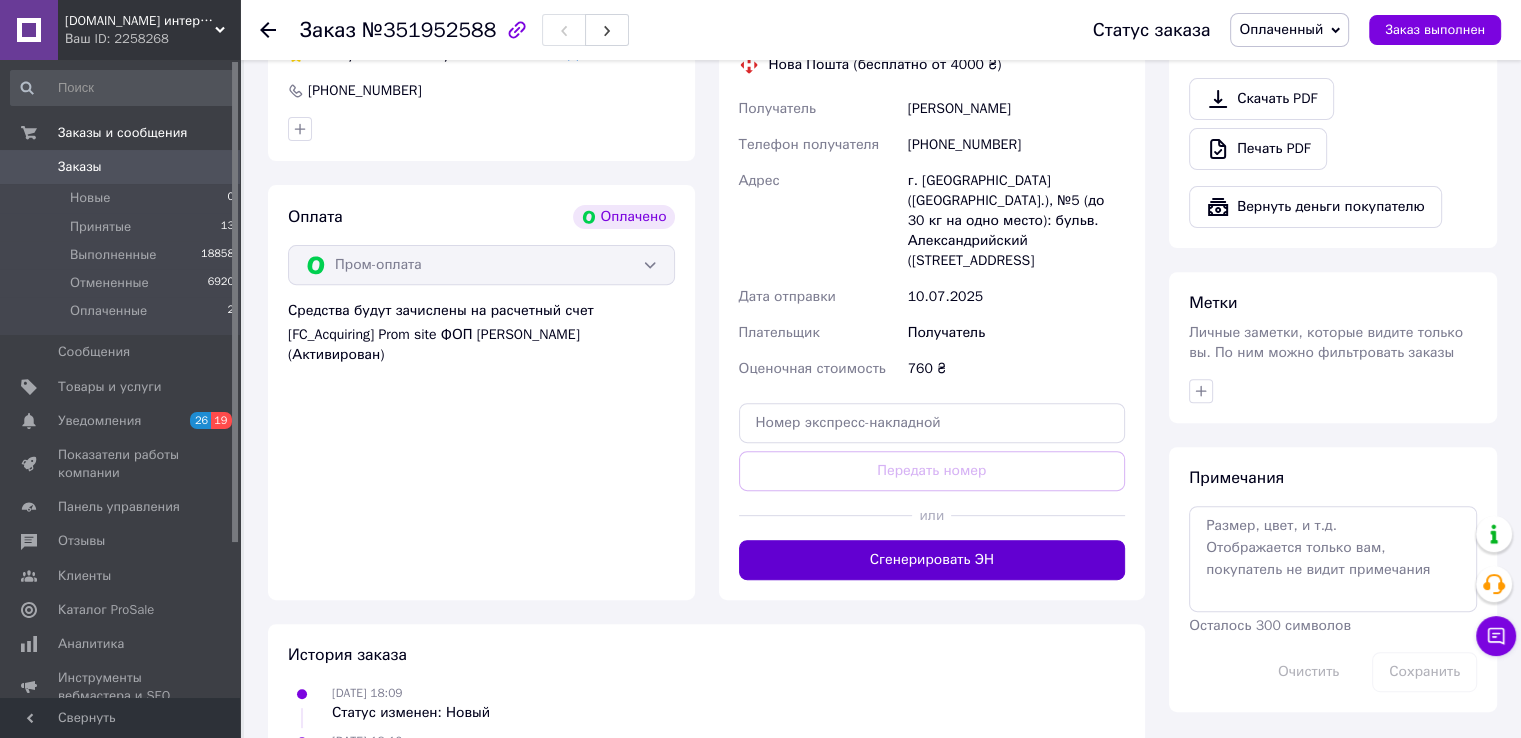 scroll, scrollTop: 700, scrollLeft: 0, axis: vertical 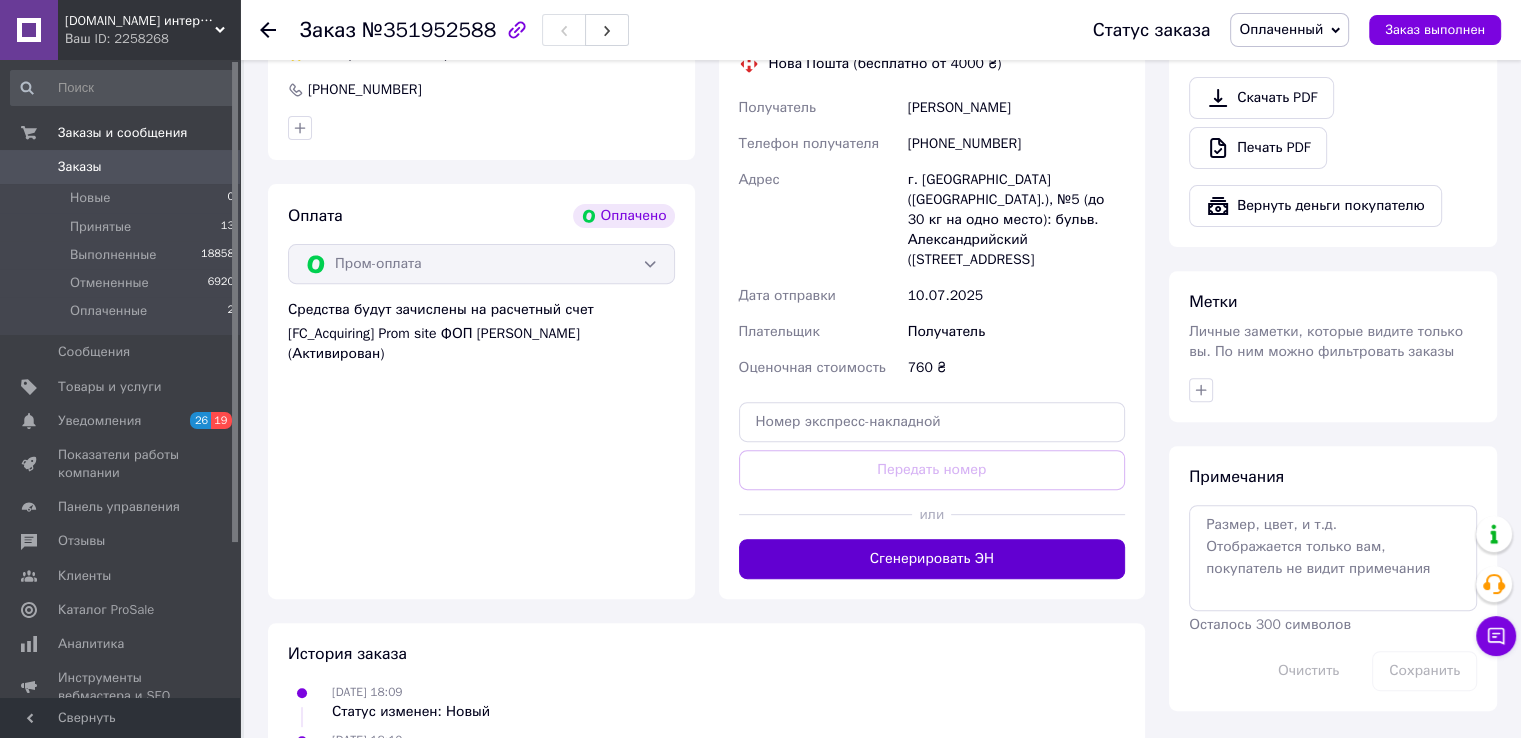 click on "Сгенерировать ЭН" at bounding box center [932, 559] 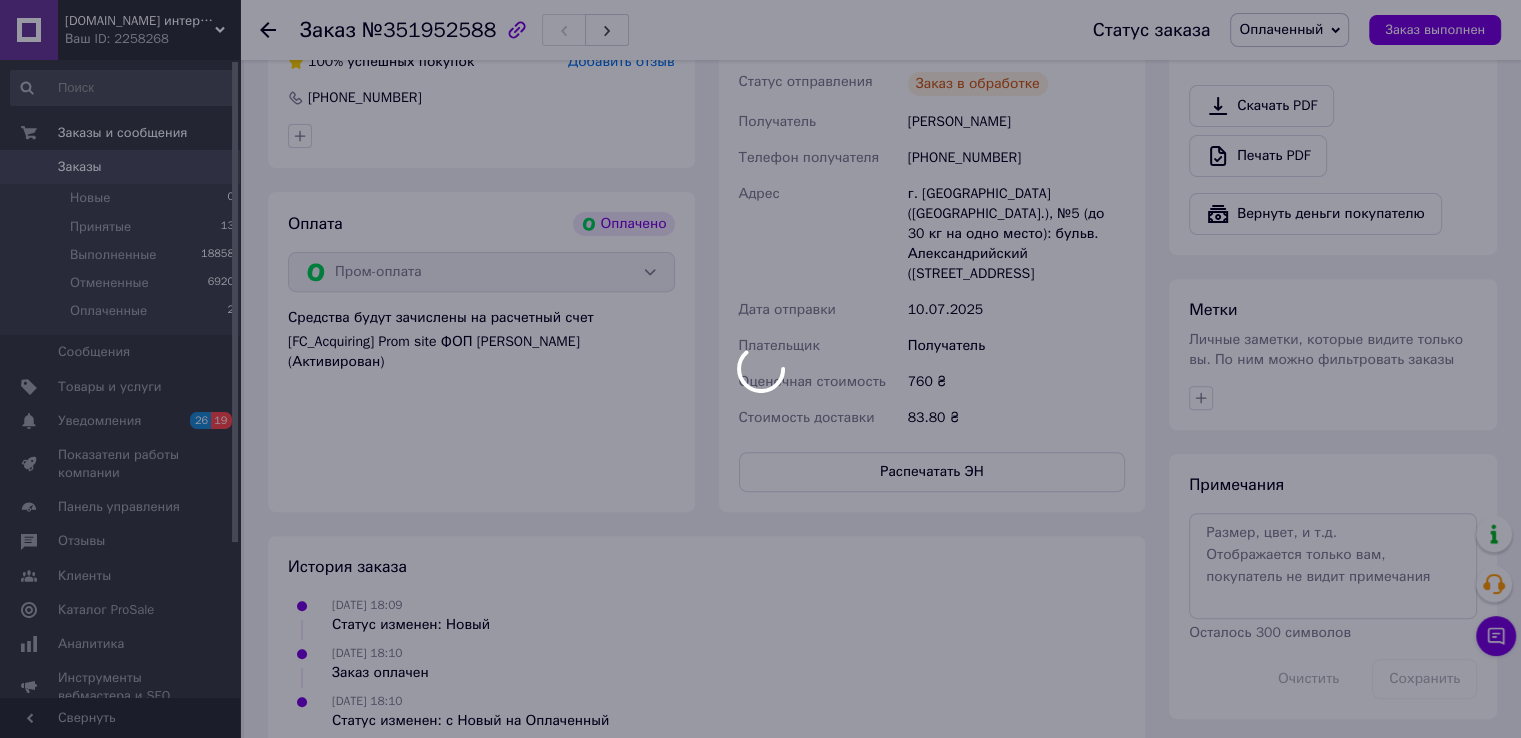 scroll, scrollTop: 392, scrollLeft: 0, axis: vertical 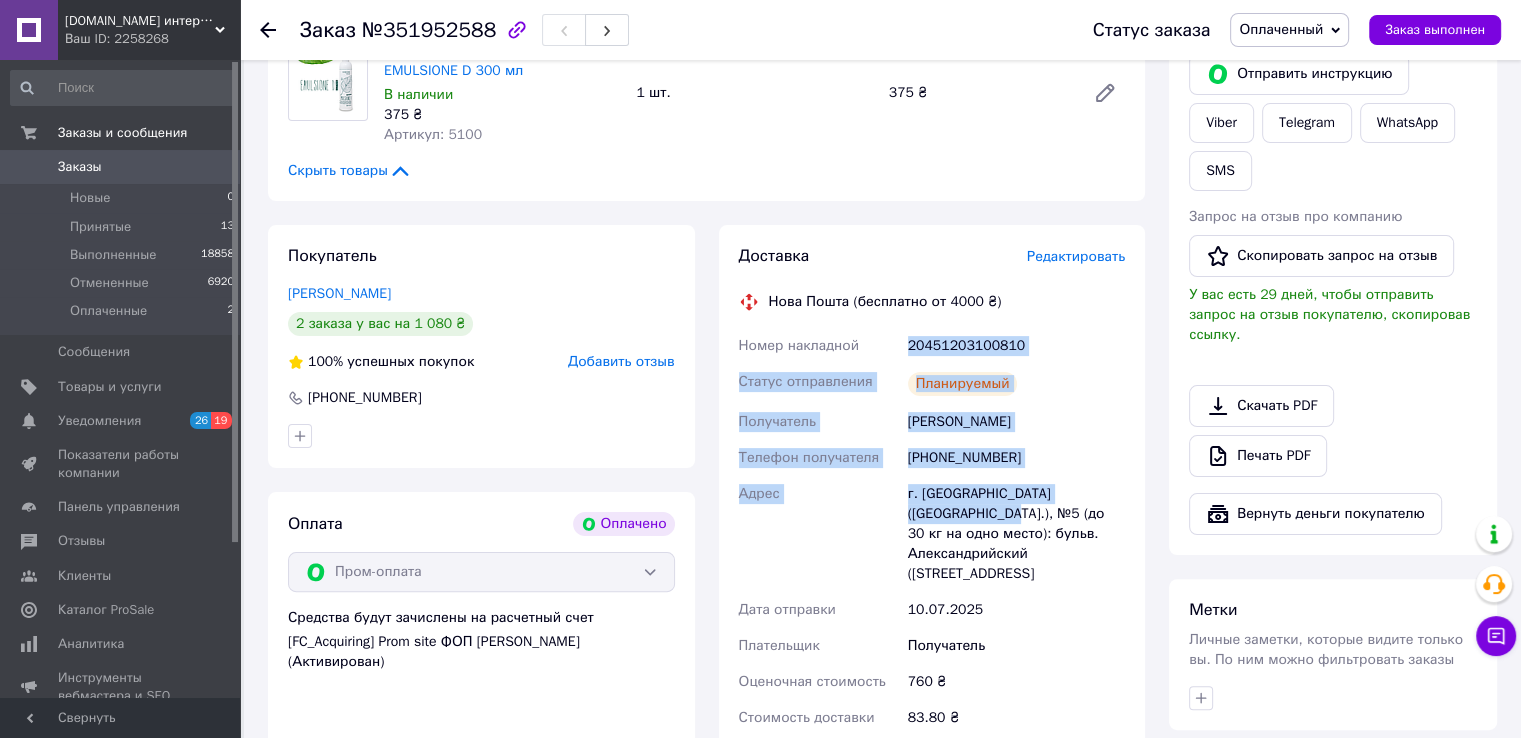 drag, startPoint x: 927, startPoint y: 495, endPoint x: 882, endPoint y: 329, distance: 171.99127 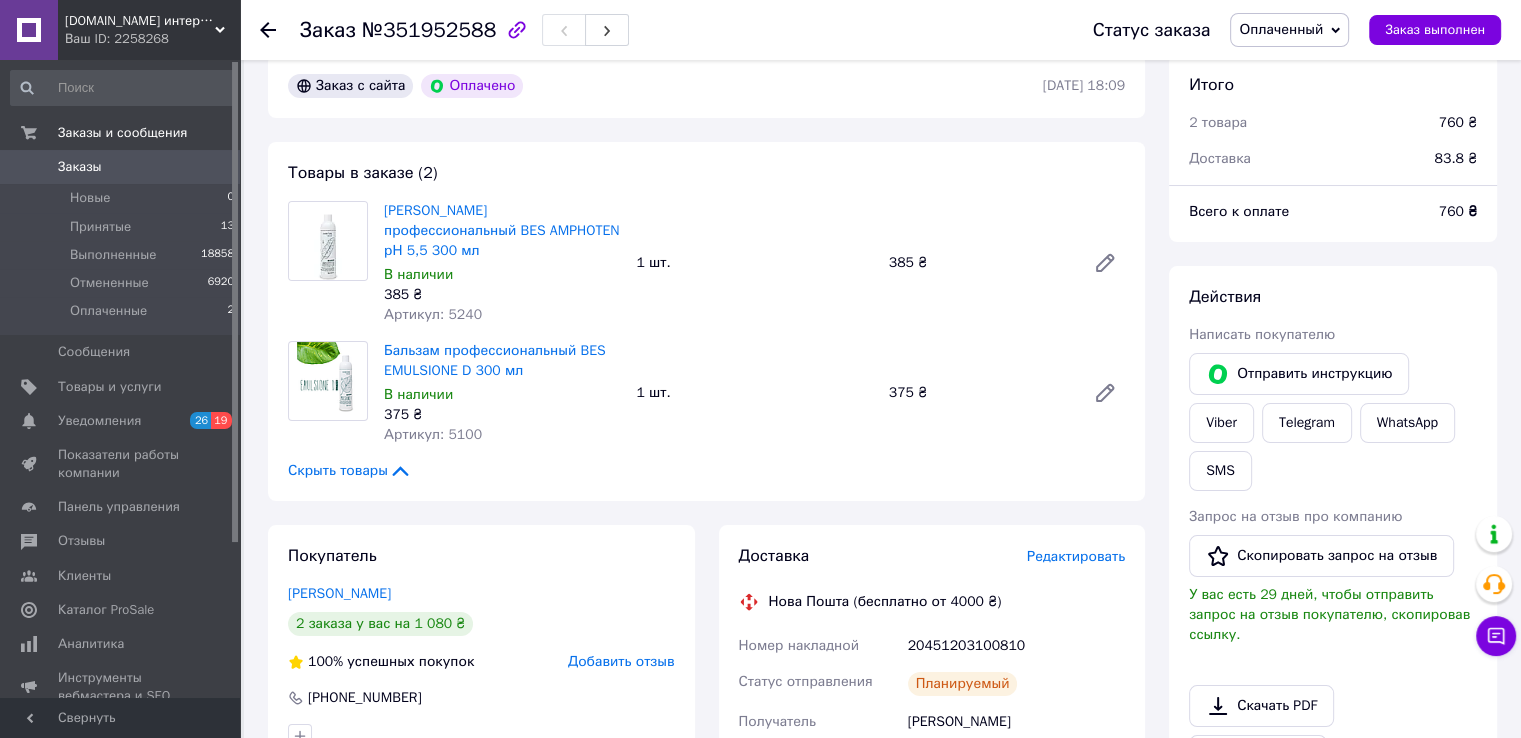 click on "Бальзам профессиональный BES EMULSIONE D 300 мл В наличии 375 ₴ Артикул: 5100 1 шт. 375 ₴" at bounding box center [754, 393] 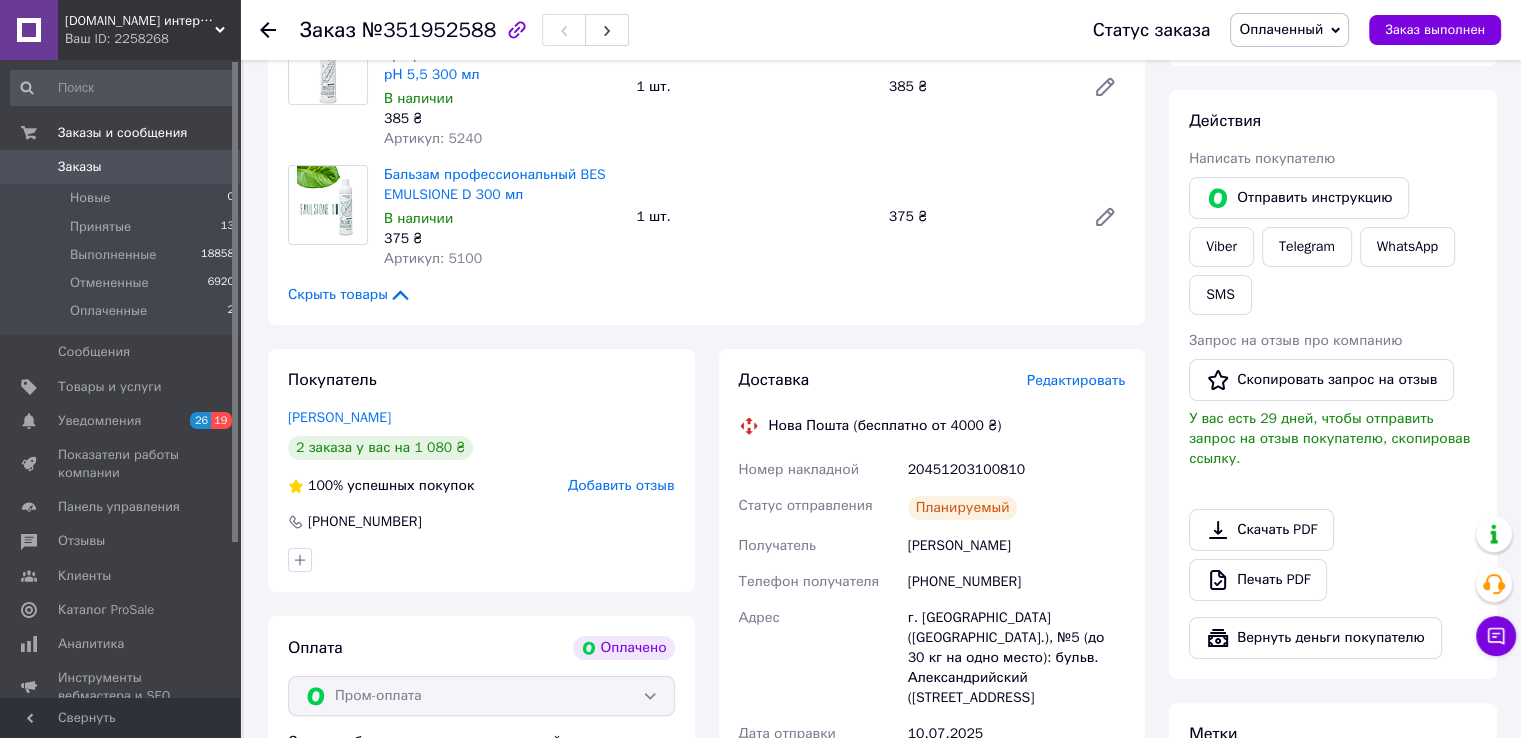 scroll, scrollTop: 392, scrollLeft: 0, axis: vertical 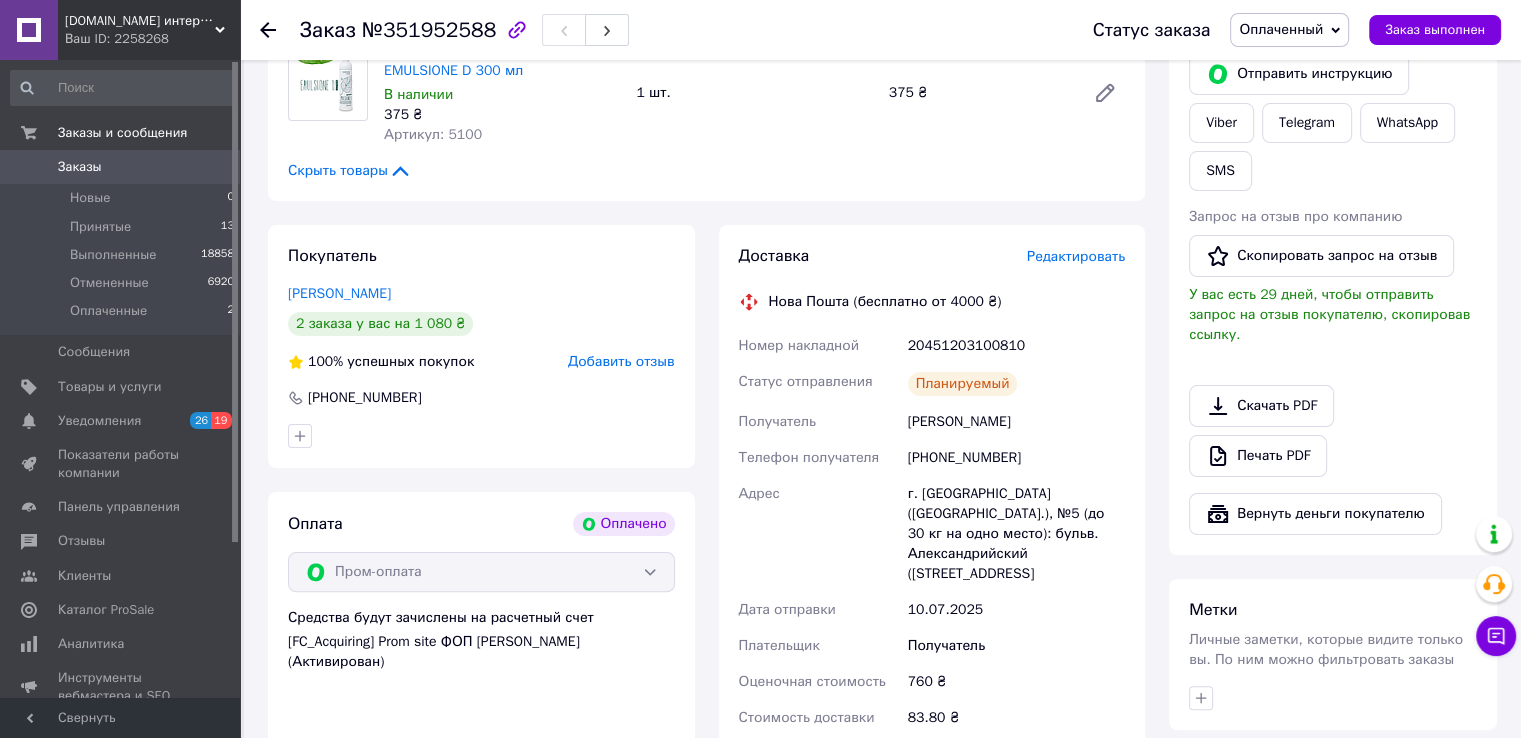 drag, startPoint x: 855, startPoint y: 710, endPoint x: 1284, endPoint y: 41, distance: 794.73395 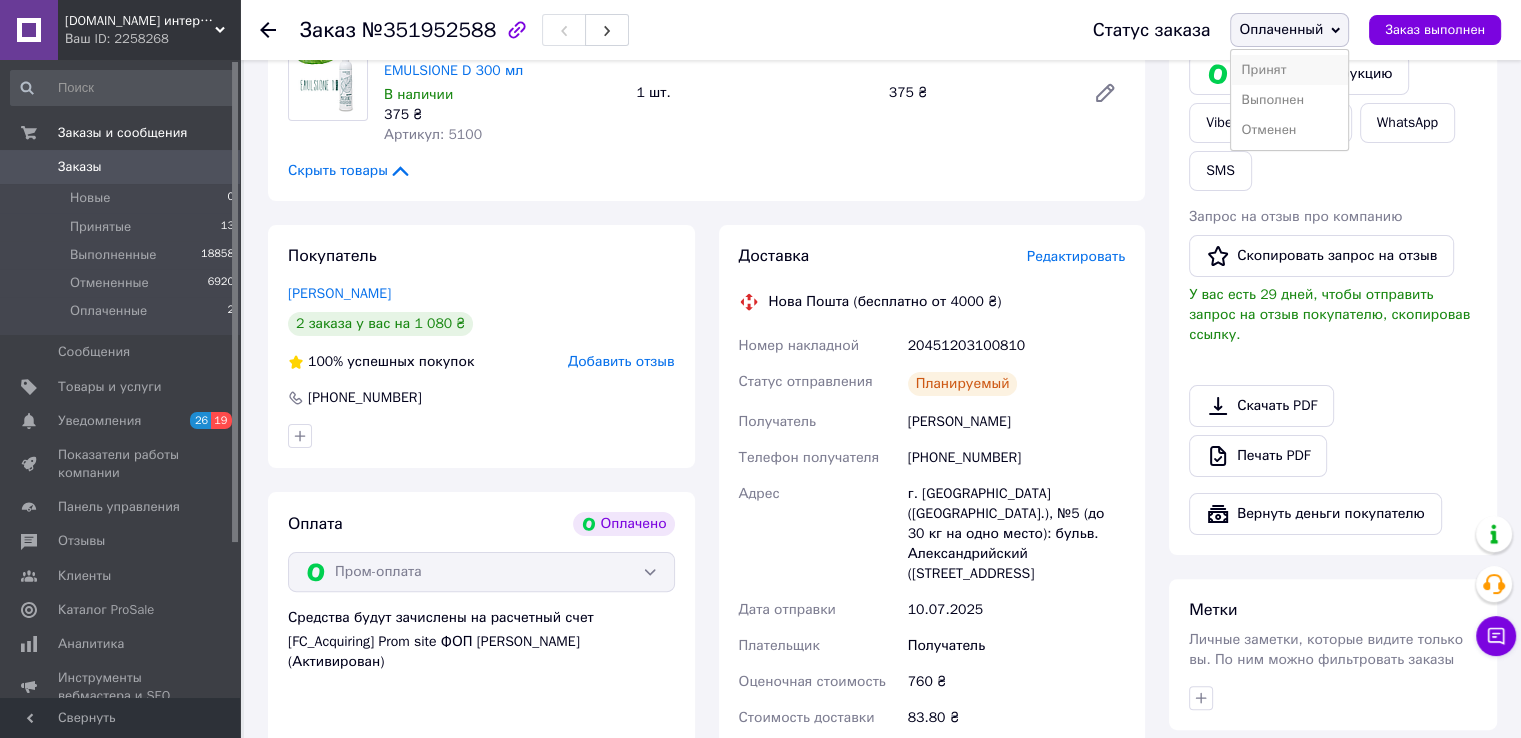 click on "Принят" at bounding box center [1289, 70] 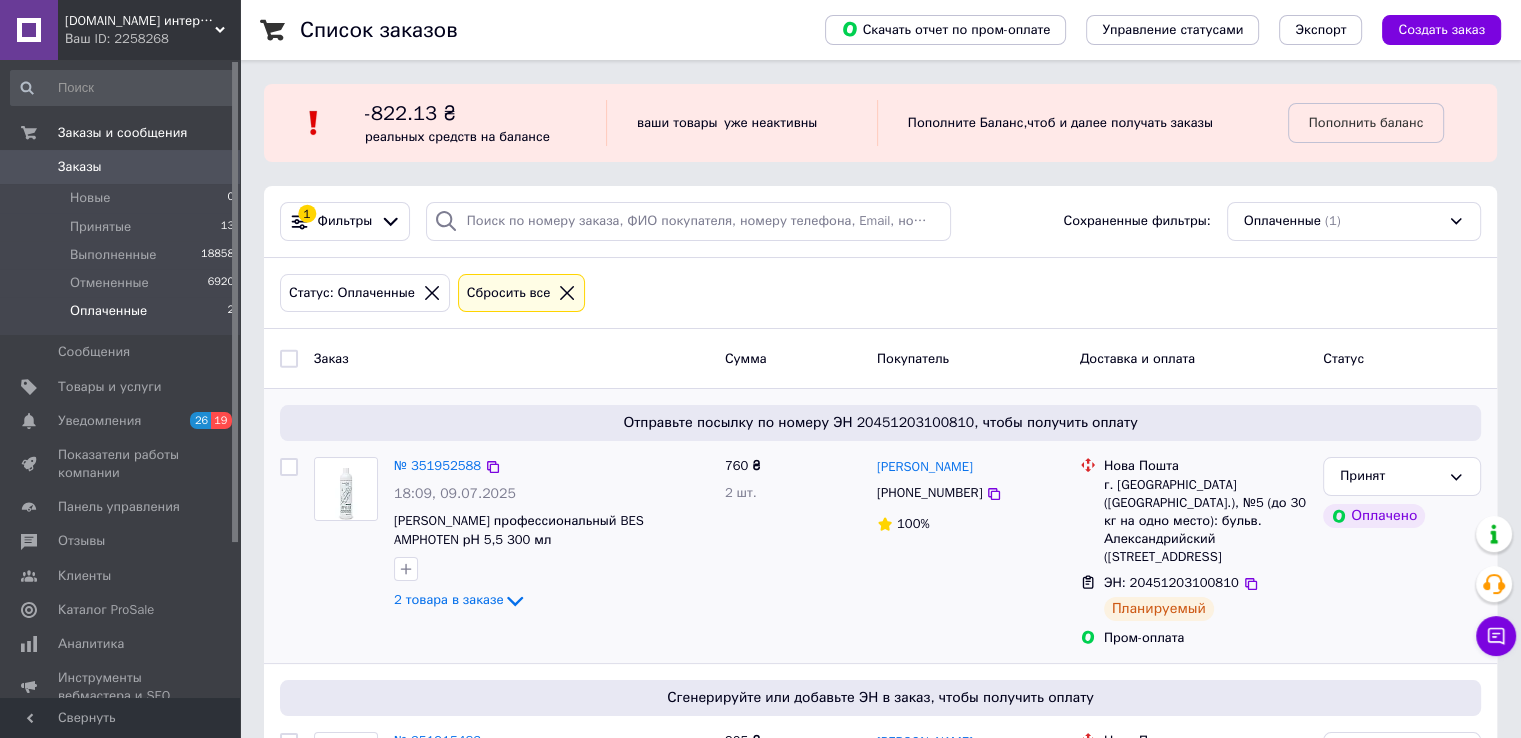 scroll, scrollTop: 140, scrollLeft: 0, axis: vertical 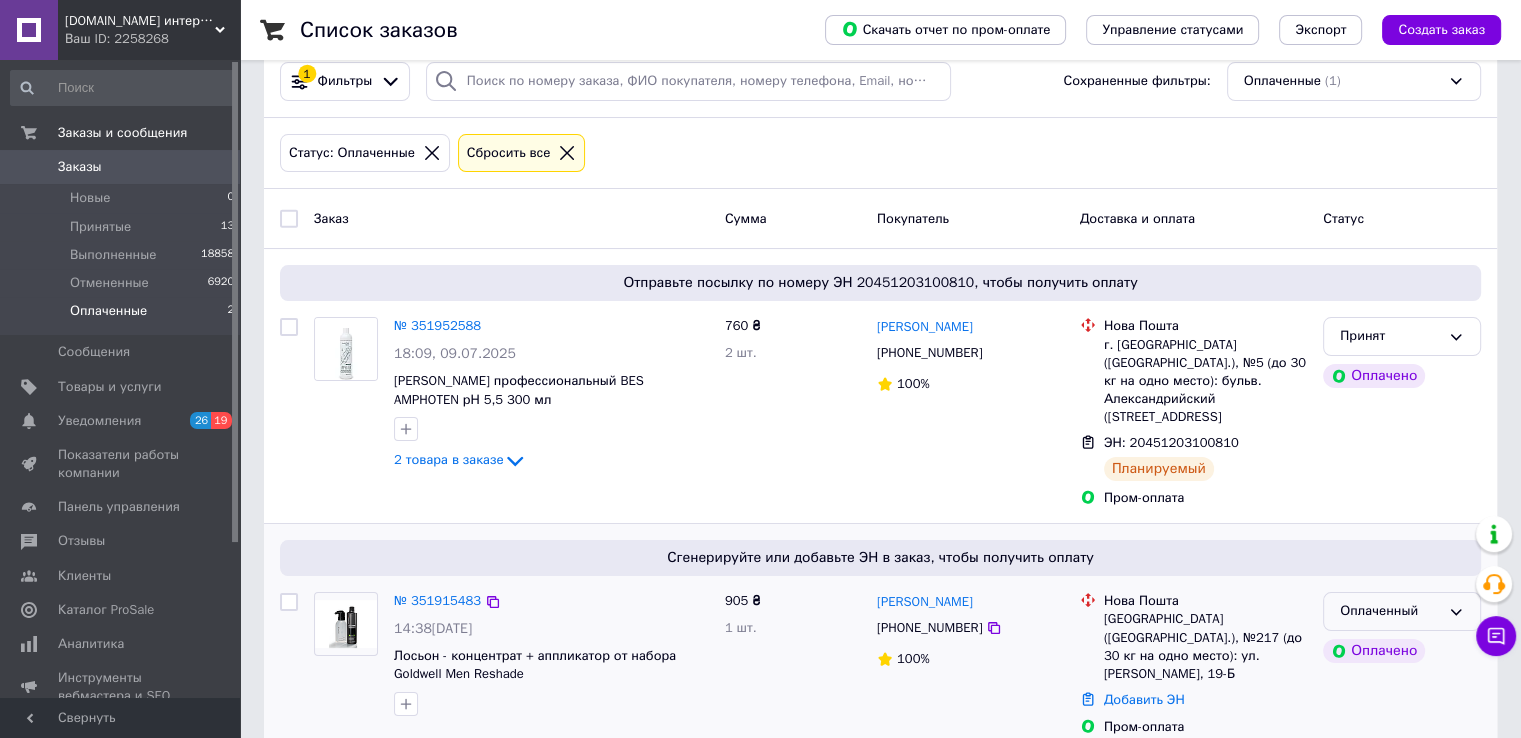 click on "Оплаченный" at bounding box center [1390, 611] 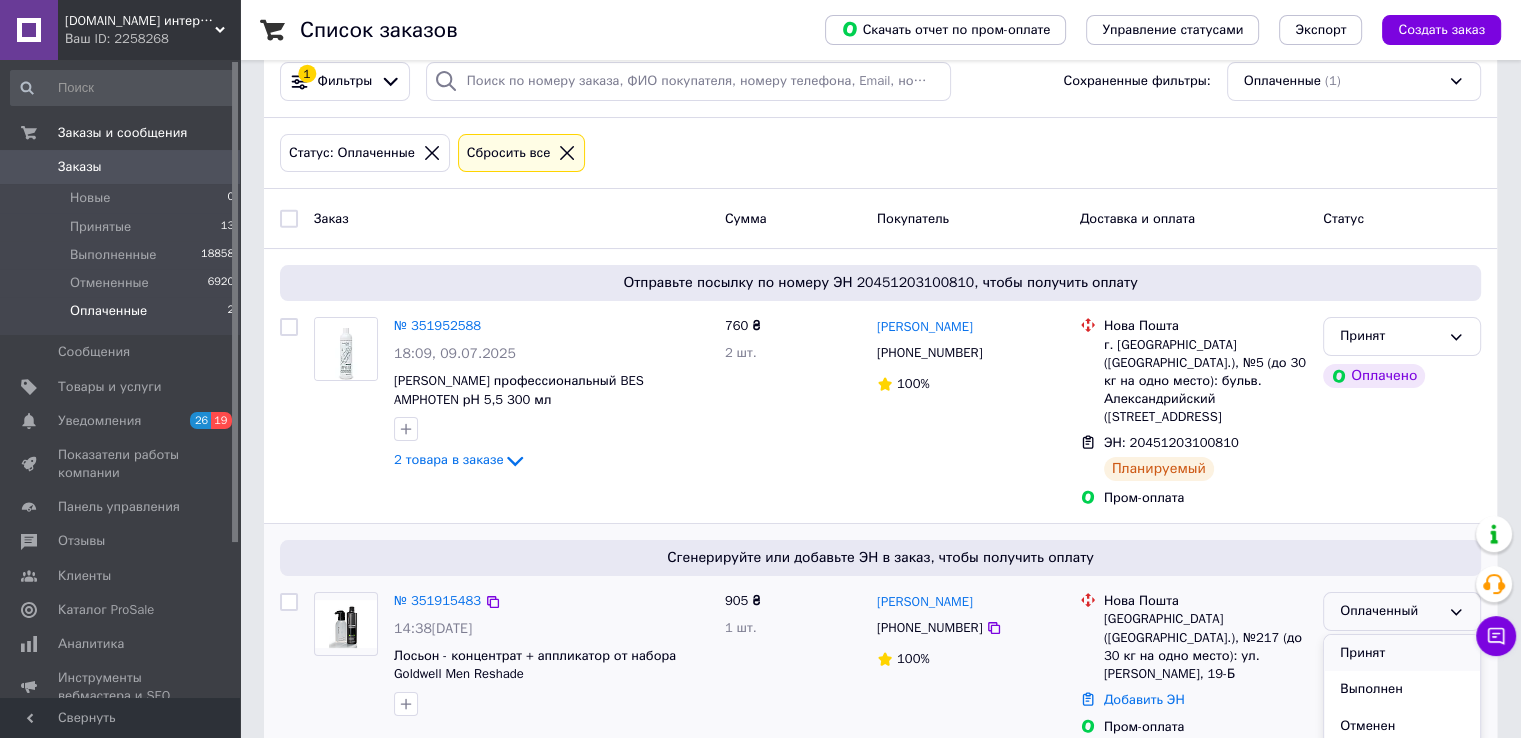 click on "Принят" at bounding box center (1402, 653) 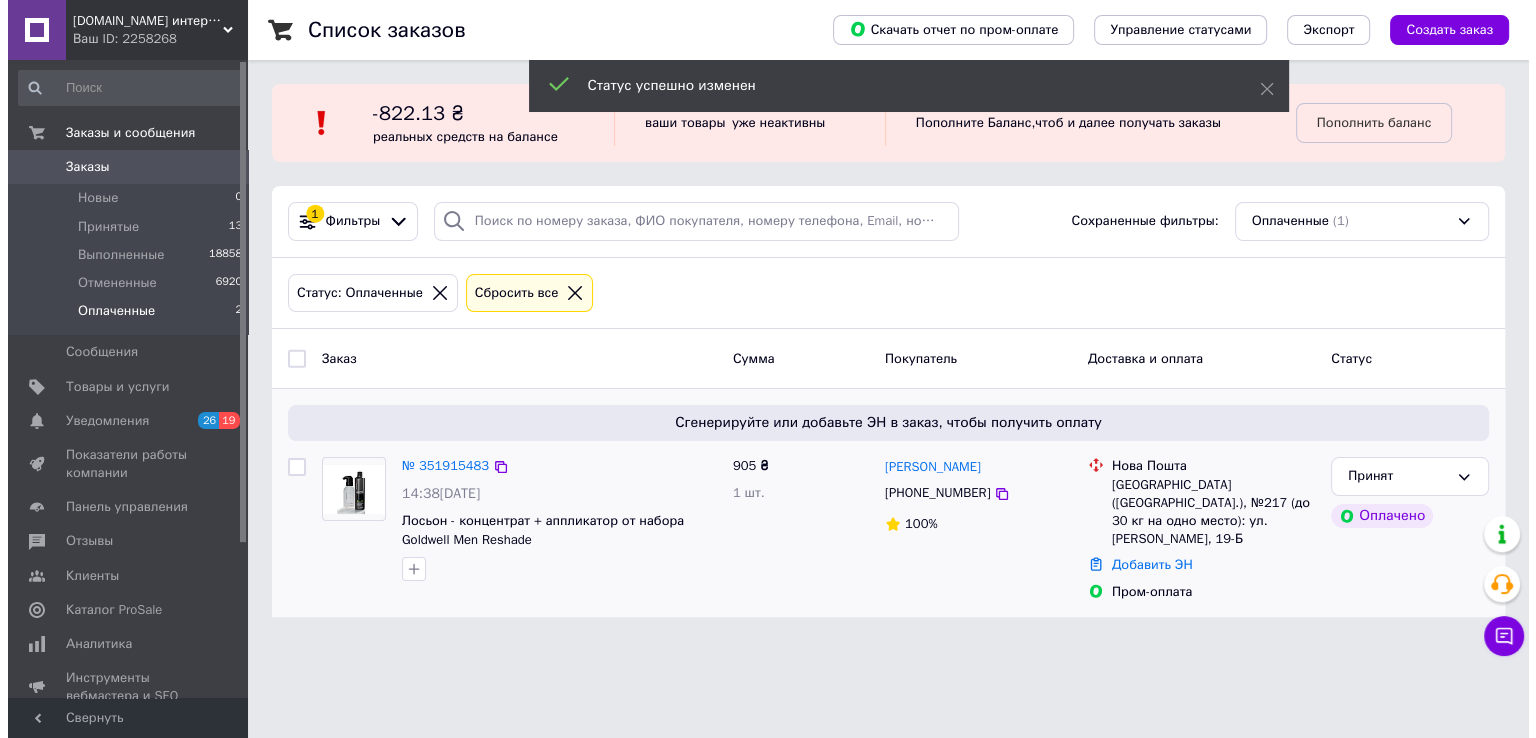scroll, scrollTop: 0, scrollLeft: 0, axis: both 